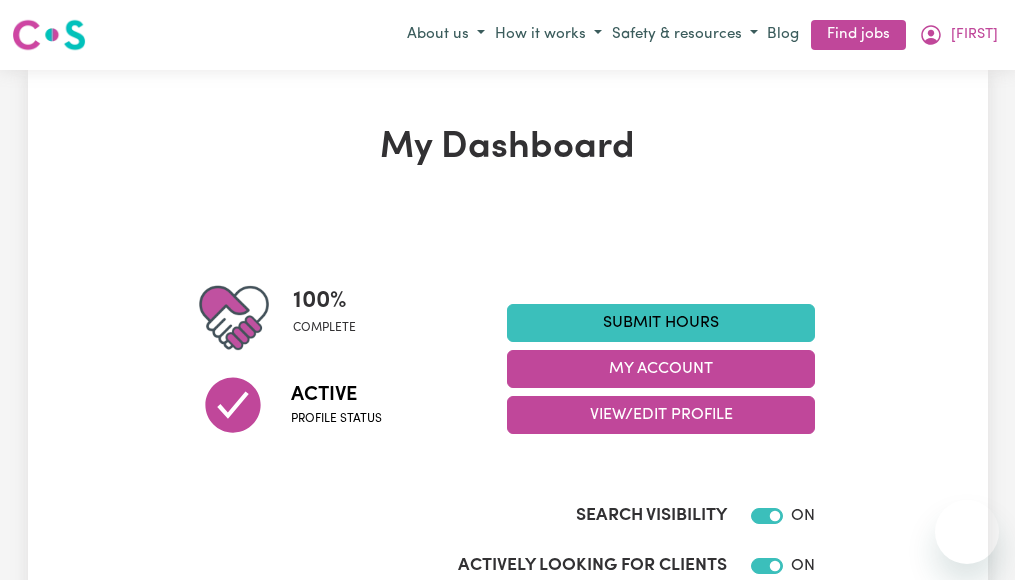 scroll, scrollTop: 0, scrollLeft: 0, axis: both 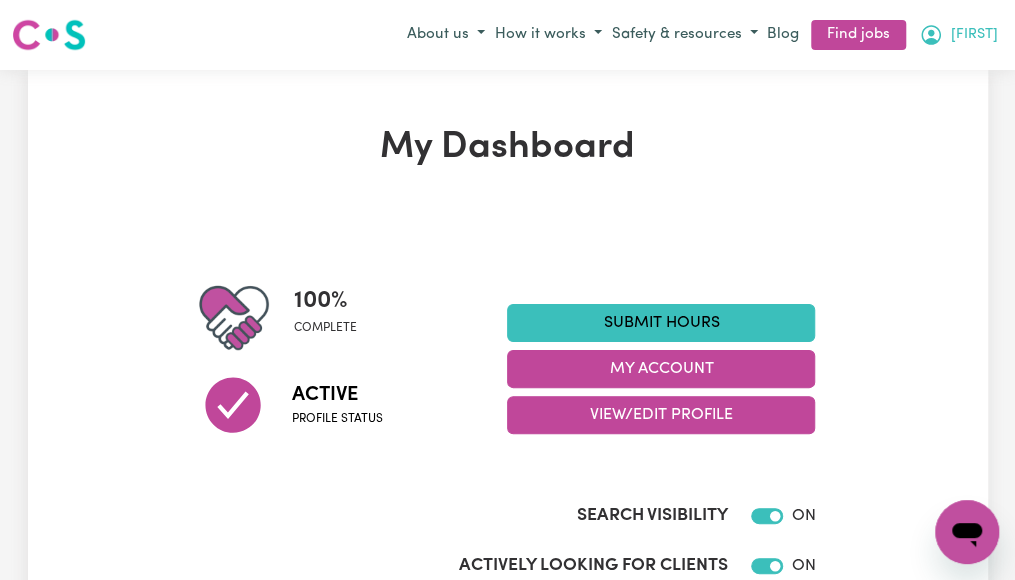 click on "[FIRST]" at bounding box center [974, 35] 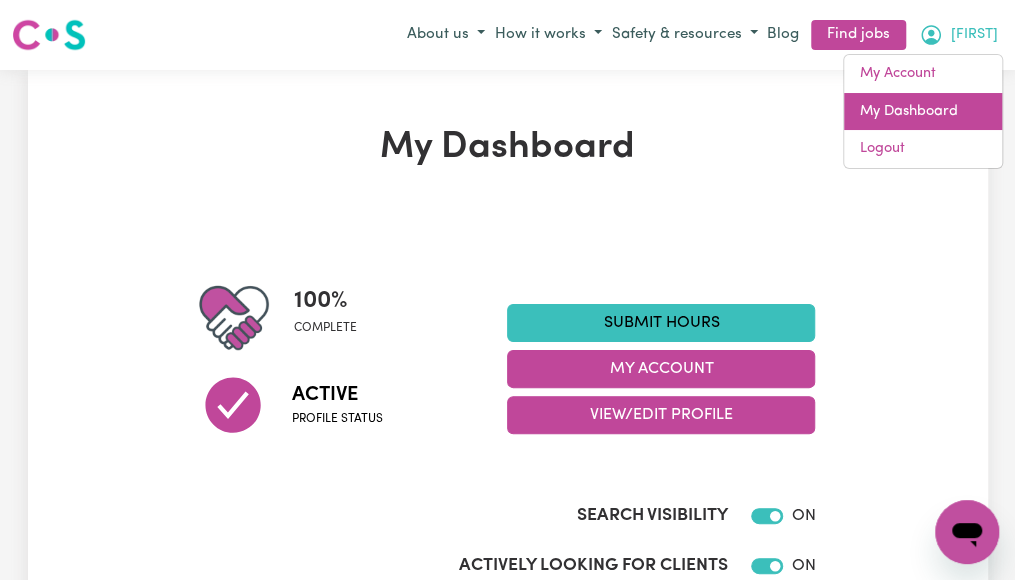click on "My Dashboard" at bounding box center (923, 112) 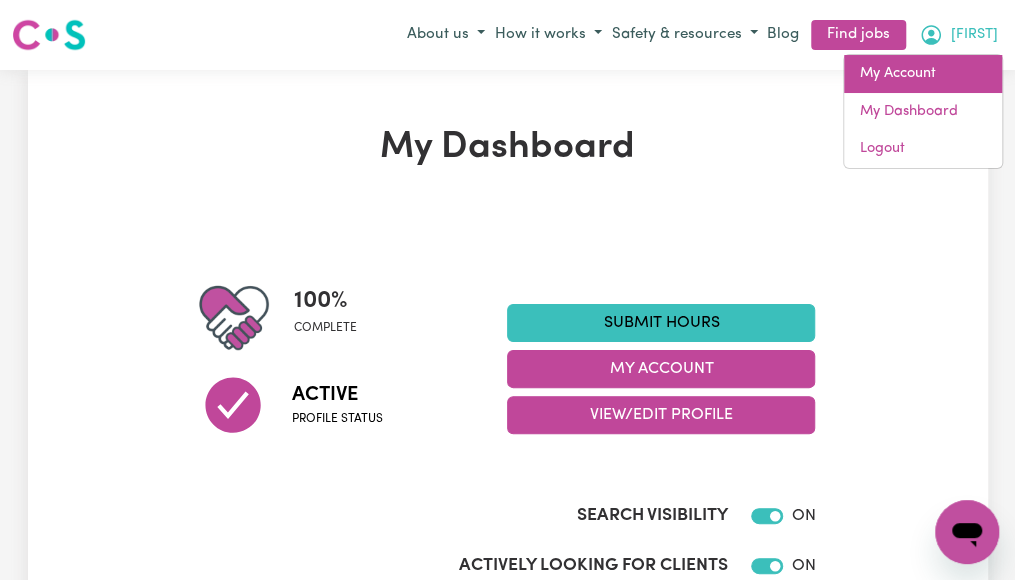 click on "My Account" at bounding box center (923, 74) 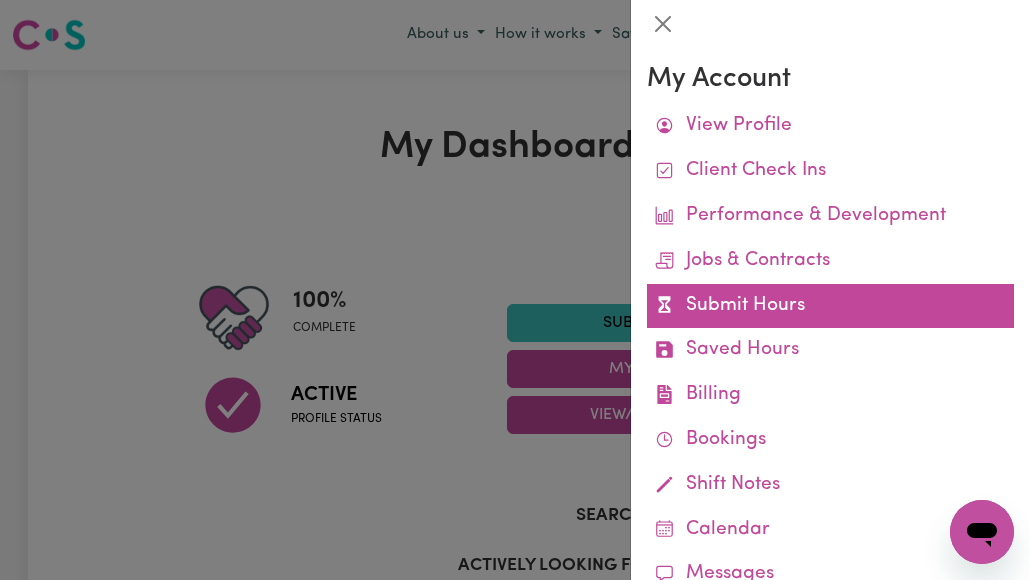 click on "Submit Hours" at bounding box center (830, 306) 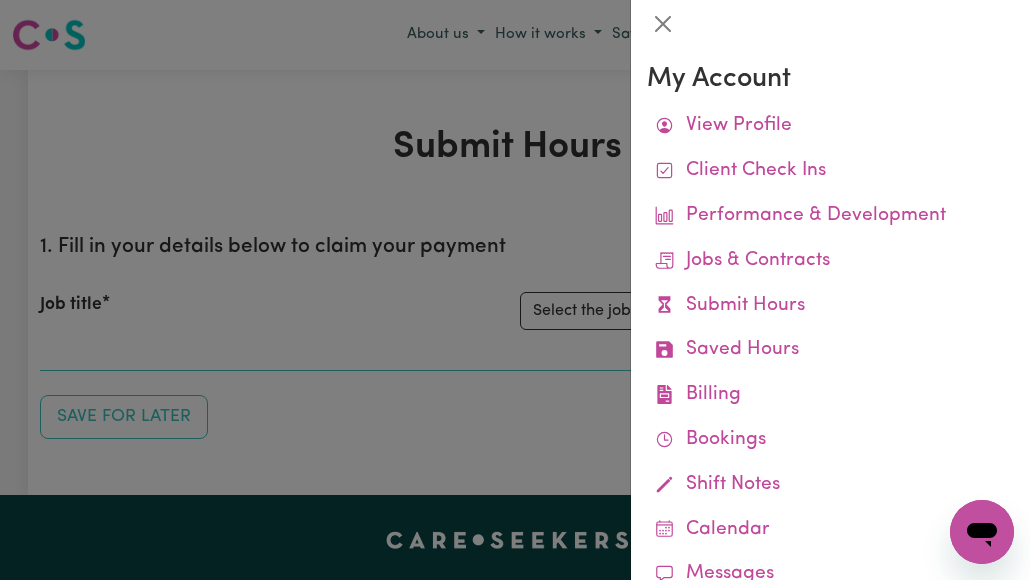 click on "Submit Hours" at bounding box center [830, 306] 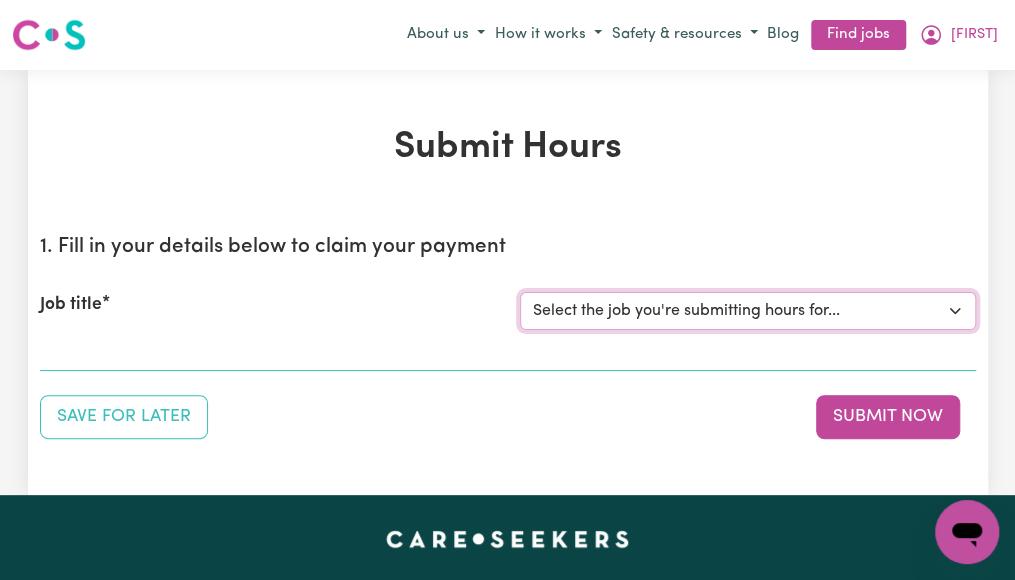 click on "Select the job you're submitting hours for... [[FIRST]  [LAST]] Italian Speaking Female Support Worker Needed In Merrylands, NSW" at bounding box center (748, 311) 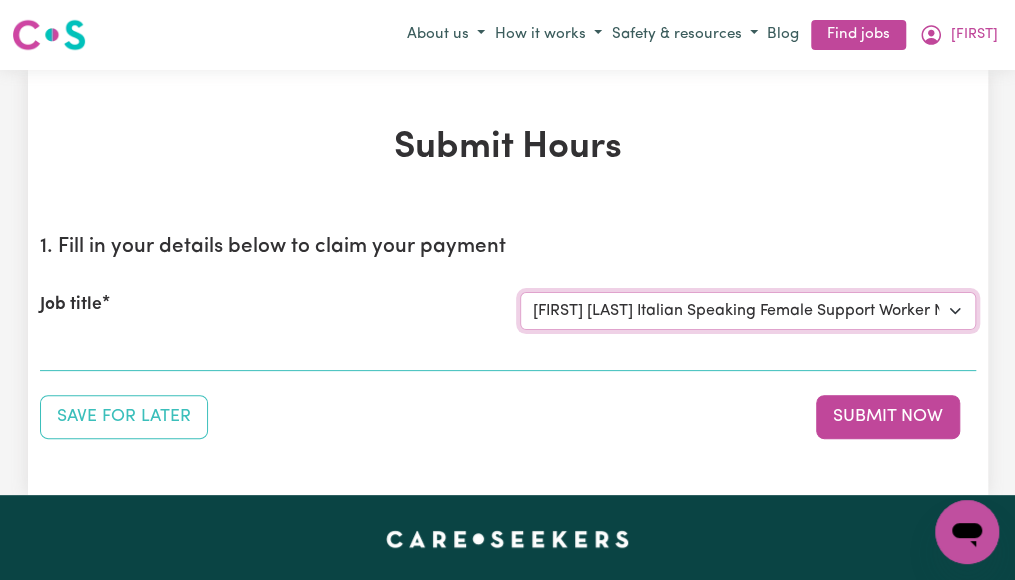 click on "Select the job you're submitting hours for... [[FIRST]  [LAST]] Italian Speaking Female Support Worker Needed In Merrylands, NSW" at bounding box center [748, 311] 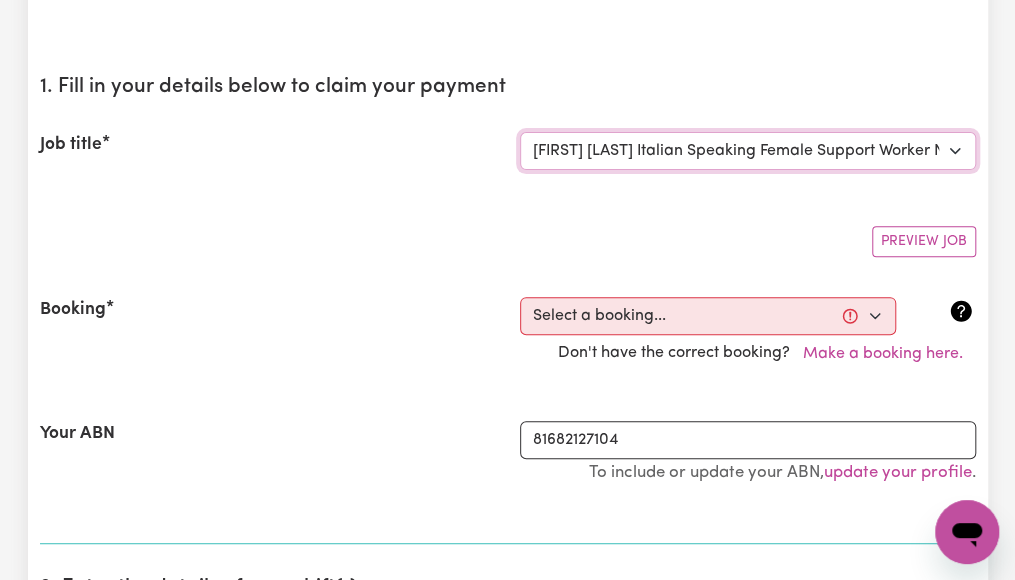 scroll, scrollTop: 173, scrollLeft: 0, axis: vertical 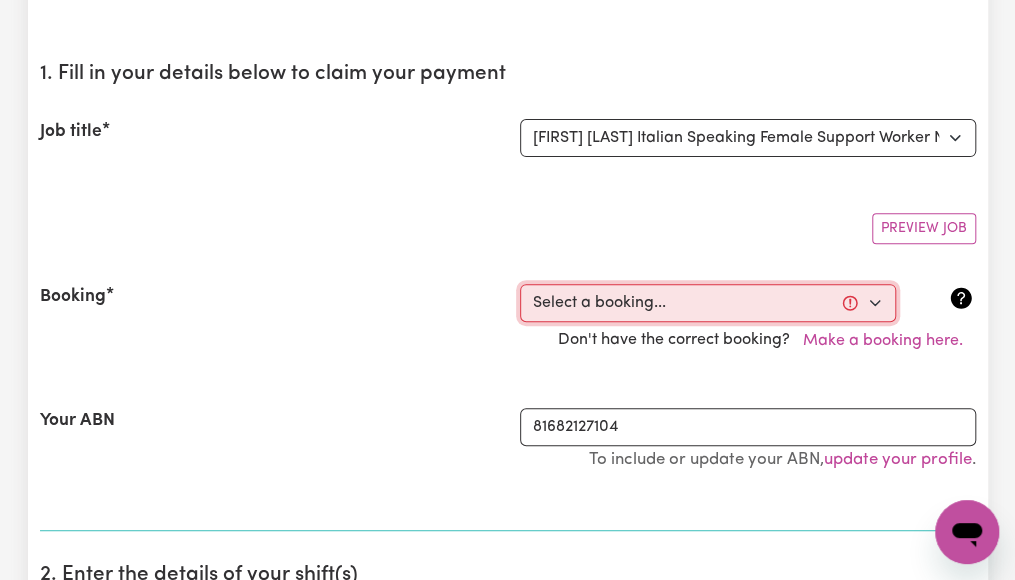 click on "Select a booking... Fri, July 25, 2025 - 10:00am to 12:00pm (RECURRING) Tue, July 29, 2025 - 10:00am to 12:00pm (RECURRING) Fri, August 1, 2025 - 10:00am to 12:00pm (RECURRING) Fri, August 8, 2025 - 10:00am to 12:00pm (RECURRING) Tue, August 5, 2025 - 10:00am to 12:00pm (RECURRING)" at bounding box center (708, 303) 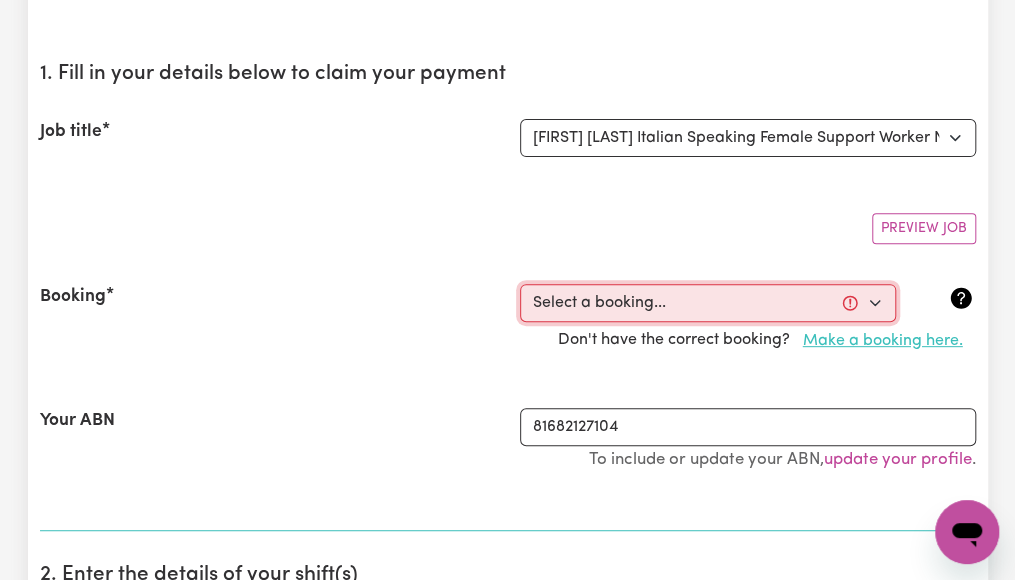 select on "353073" 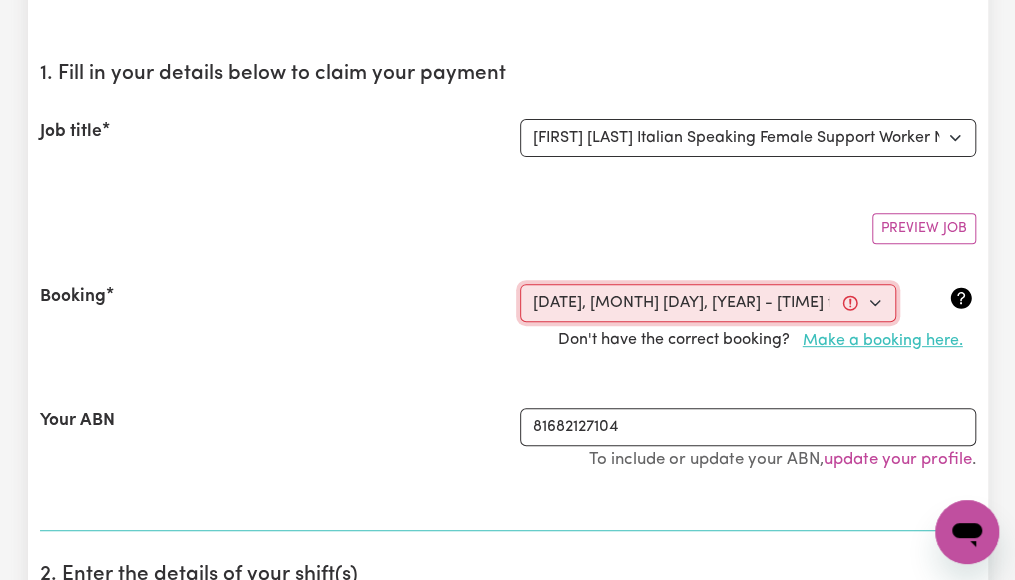 click on "Select a booking... Fri, July 25, 2025 - 10:00am to 12:00pm (RECURRING) Tue, July 29, 2025 - 10:00am to 12:00pm (RECURRING) Fri, August 1, 2025 - 10:00am to 12:00pm (RECURRING) Fri, August 8, 2025 - 10:00am to 12:00pm (RECURRING) Tue, August 5, 2025 - 10:00am to 12:00pm (RECURRING)" at bounding box center [708, 303] 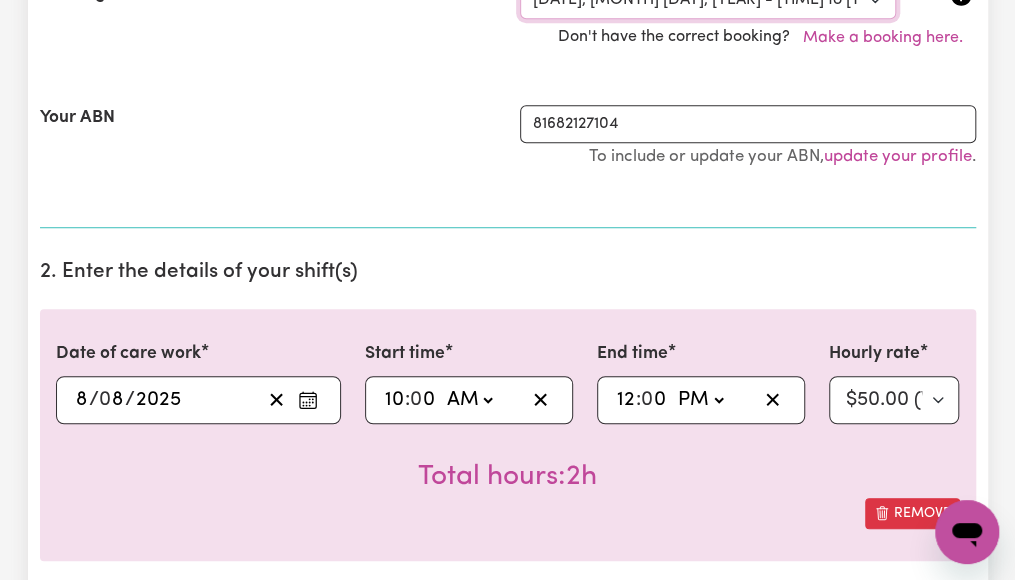 scroll, scrollTop: 493, scrollLeft: 0, axis: vertical 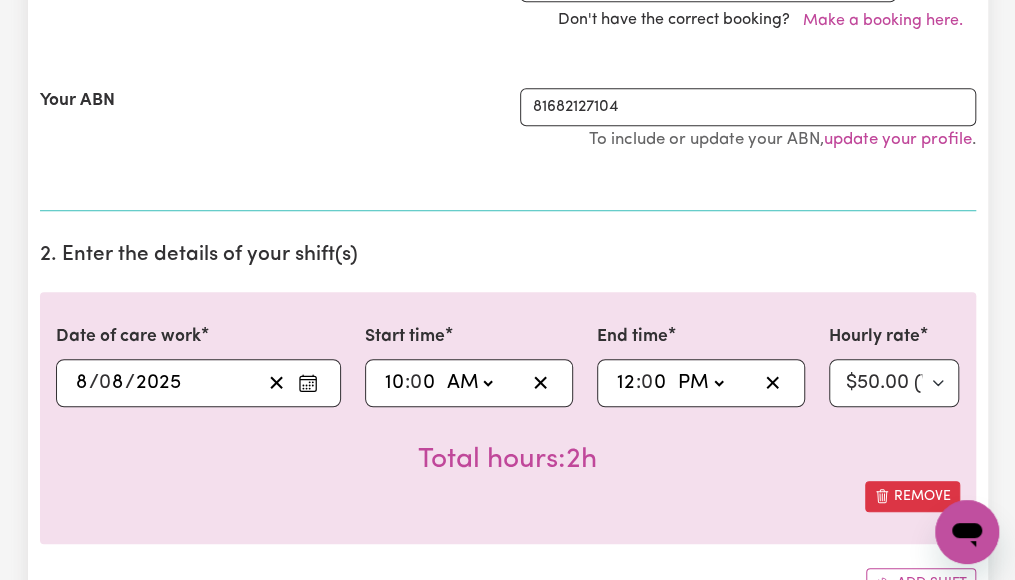 click 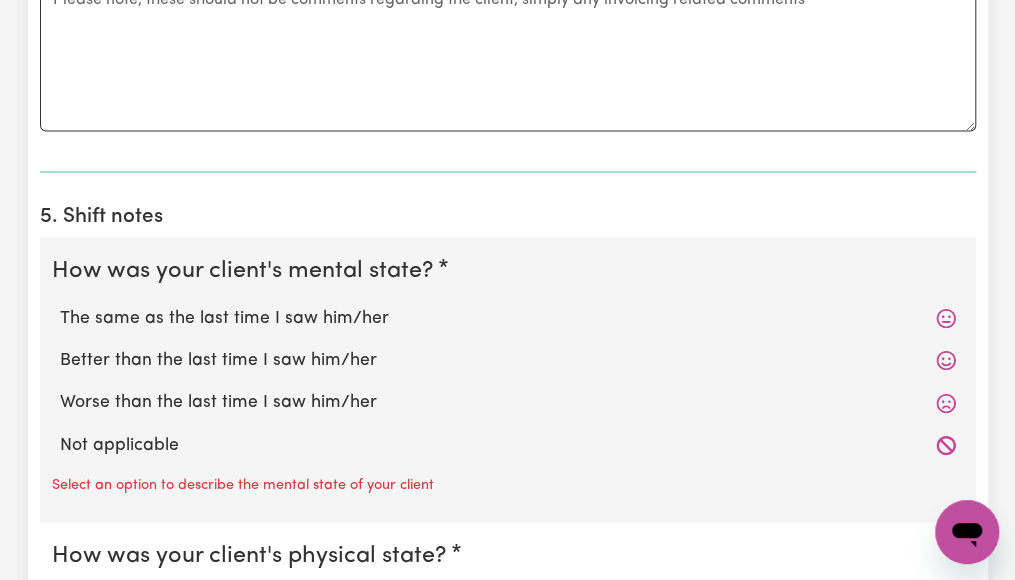 scroll, scrollTop: 1466, scrollLeft: 0, axis: vertical 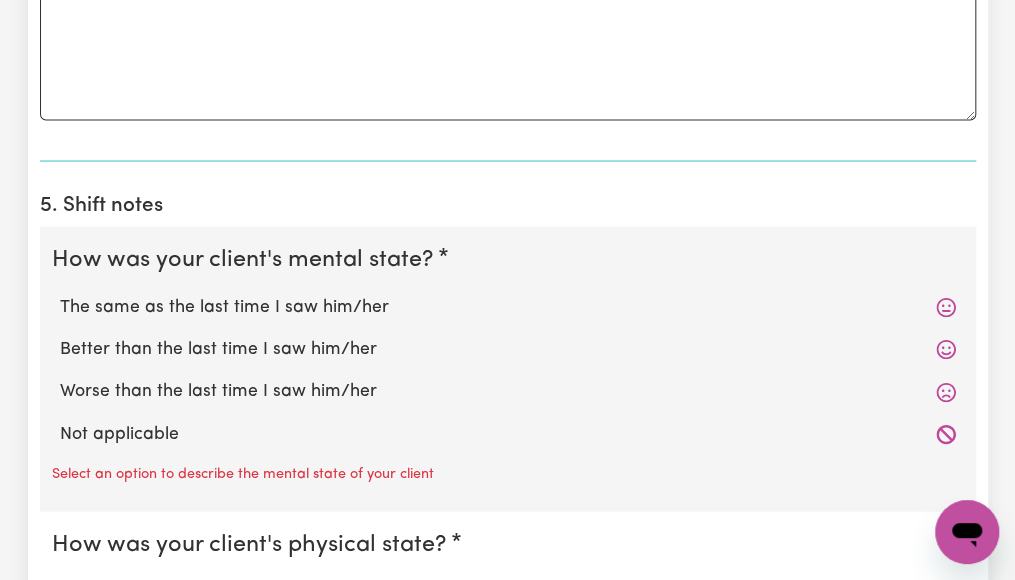 click on "The same as the last time I saw him/her" at bounding box center (508, 307) 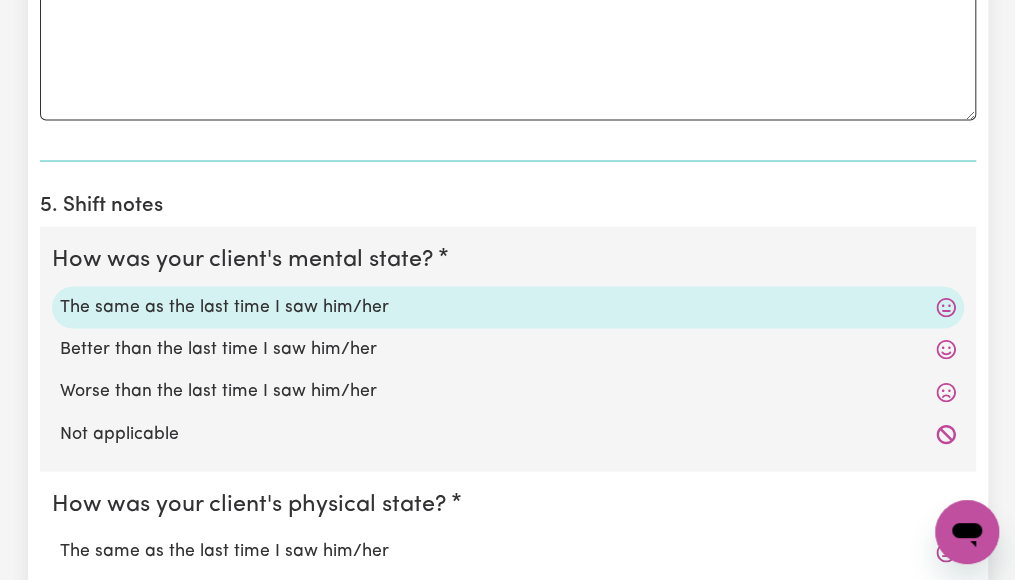 click on "The same as the last time I saw him/her" at bounding box center [508, 307] 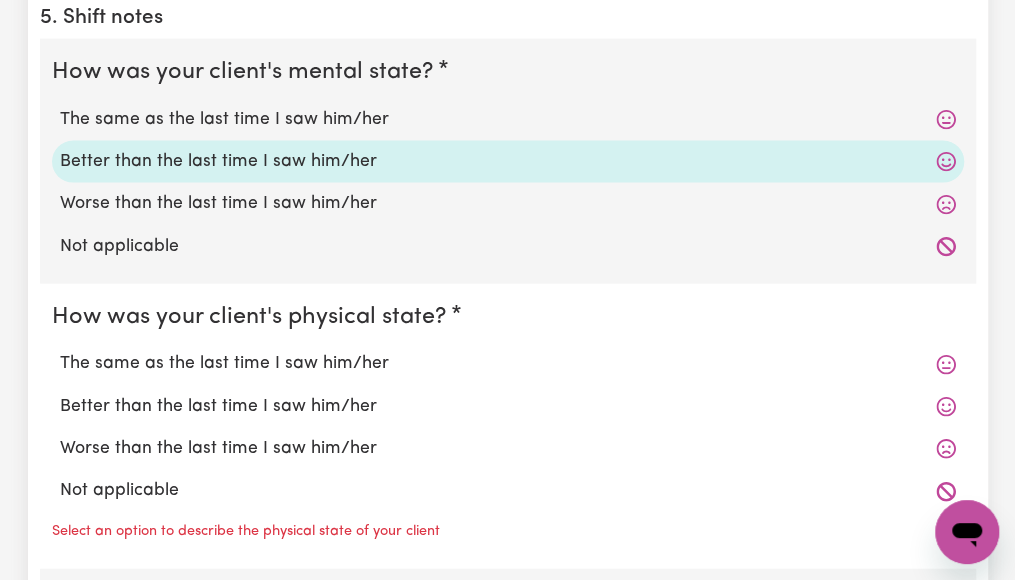 scroll, scrollTop: 1666, scrollLeft: 0, axis: vertical 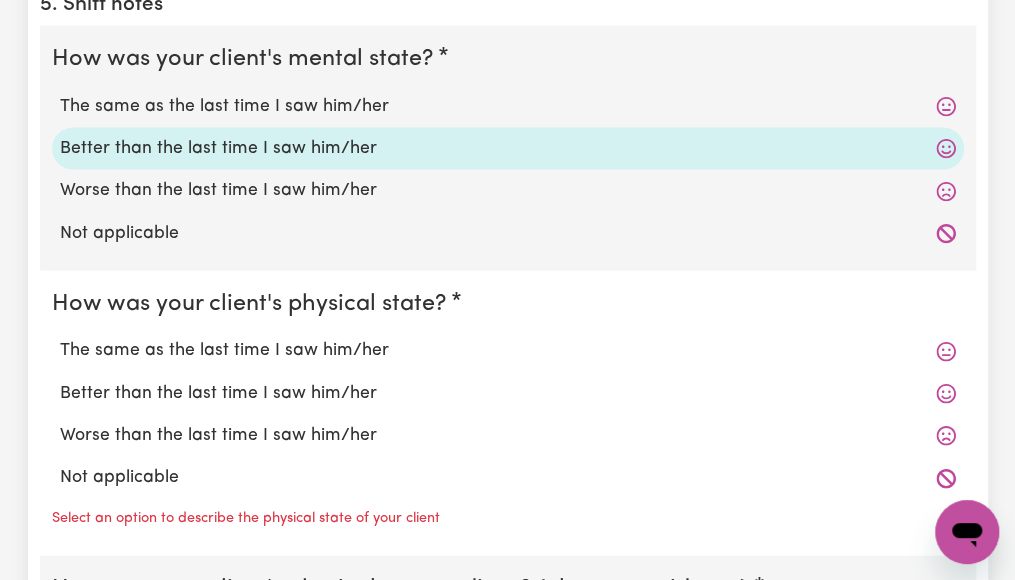 click on "The same as the last time I saw him/her" at bounding box center (508, 351) 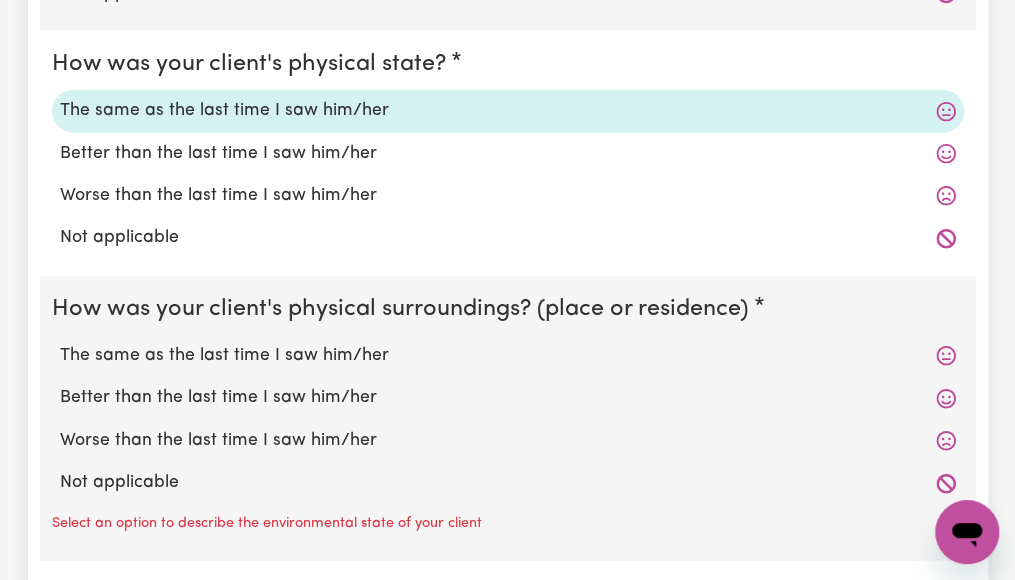 scroll, scrollTop: 1946, scrollLeft: 0, axis: vertical 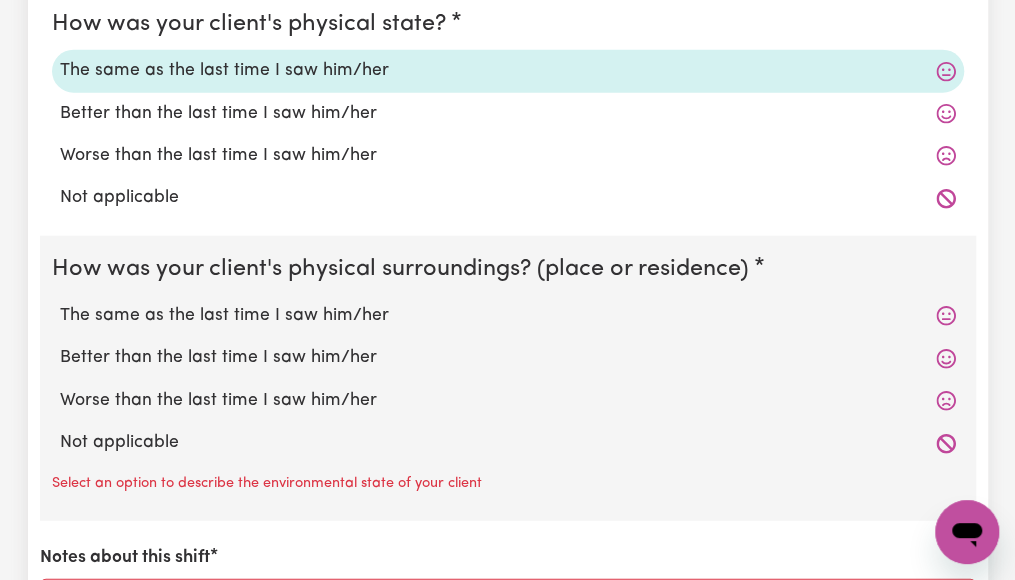 click on "The same as the last time I saw him/her" at bounding box center [508, 316] 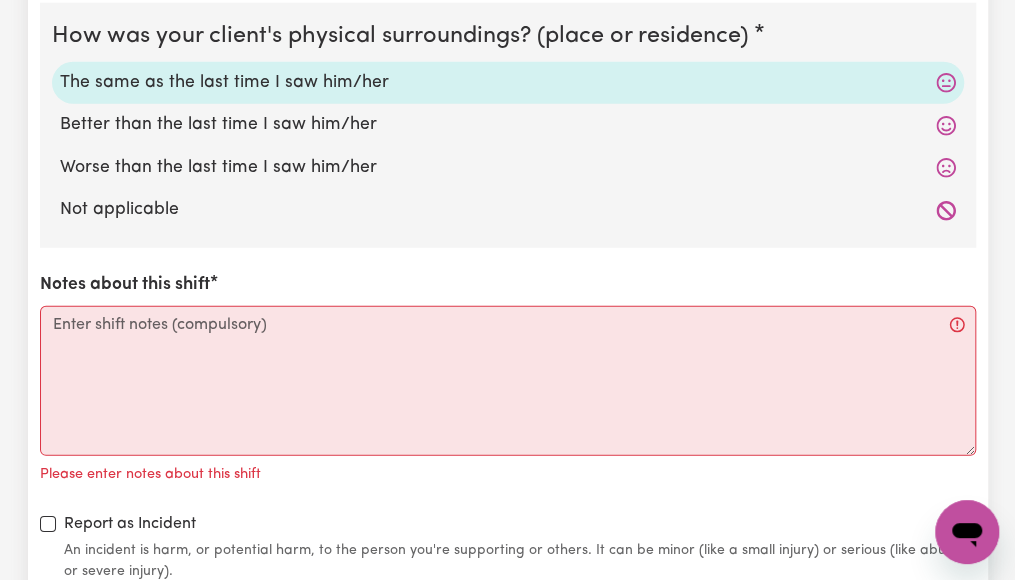 scroll, scrollTop: 2186, scrollLeft: 0, axis: vertical 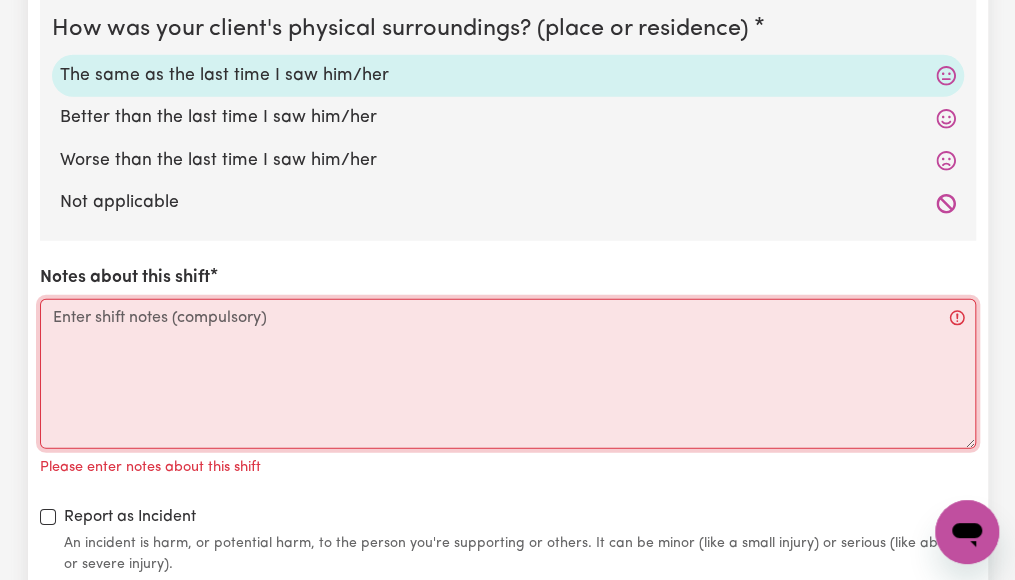 click on "Notes about this shift" at bounding box center [508, 374] 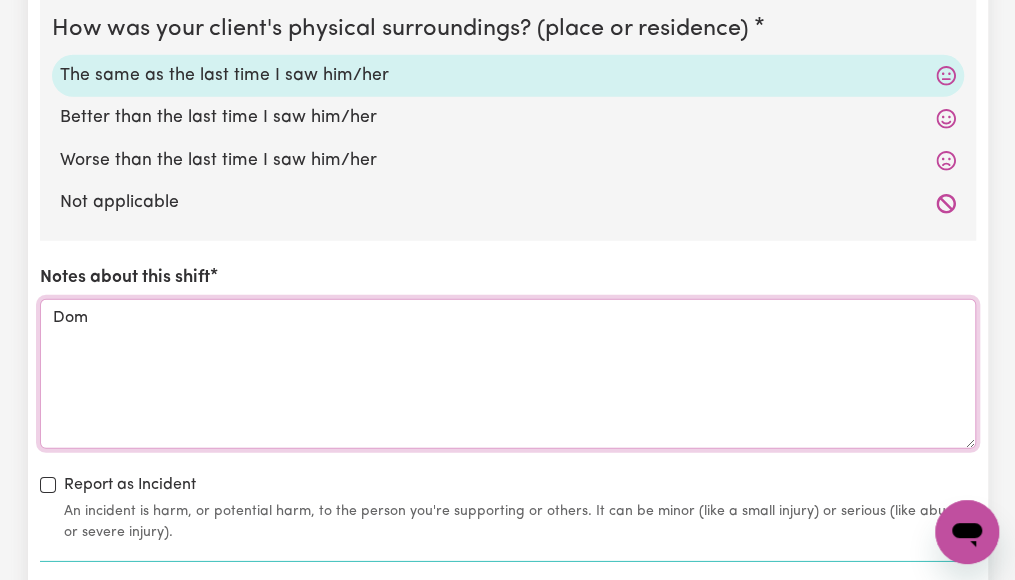 click on "Dom" at bounding box center [508, 374] 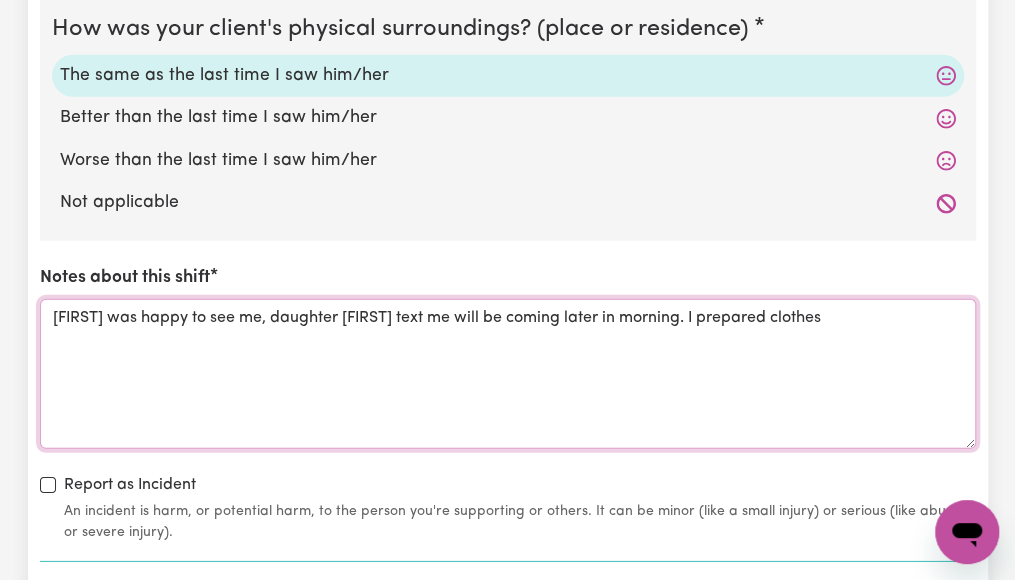 click on "[FIRST] was happy to see me, daughter [FIRST] text me will be coming later in morning. I prepared clothes" at bounding box center [508, 374] 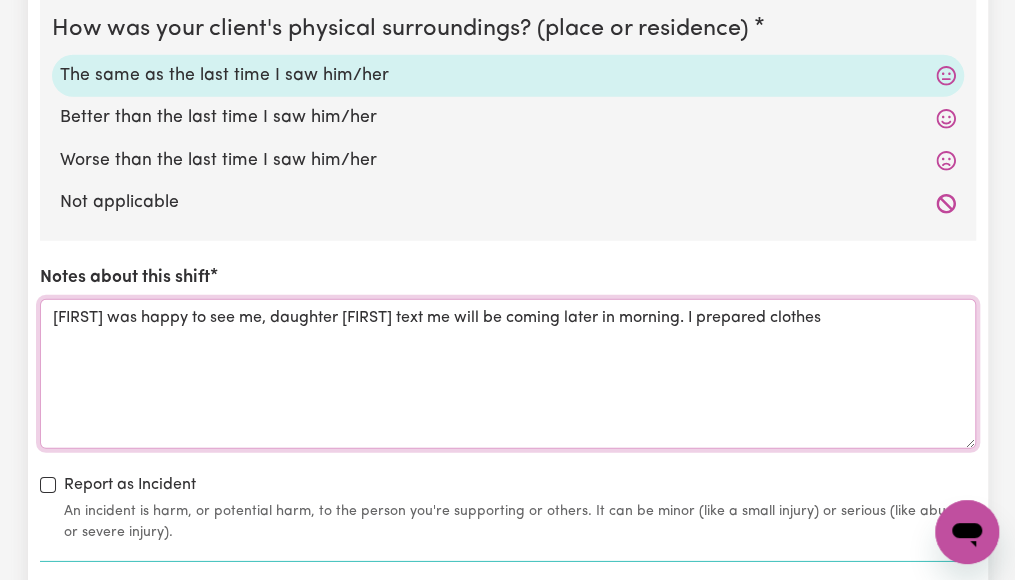 click on "[FIRST] was happy to see me, daughter [FIRST] text me will be coming later in morning. I prepared clothes" at bounding box center (508, 374) 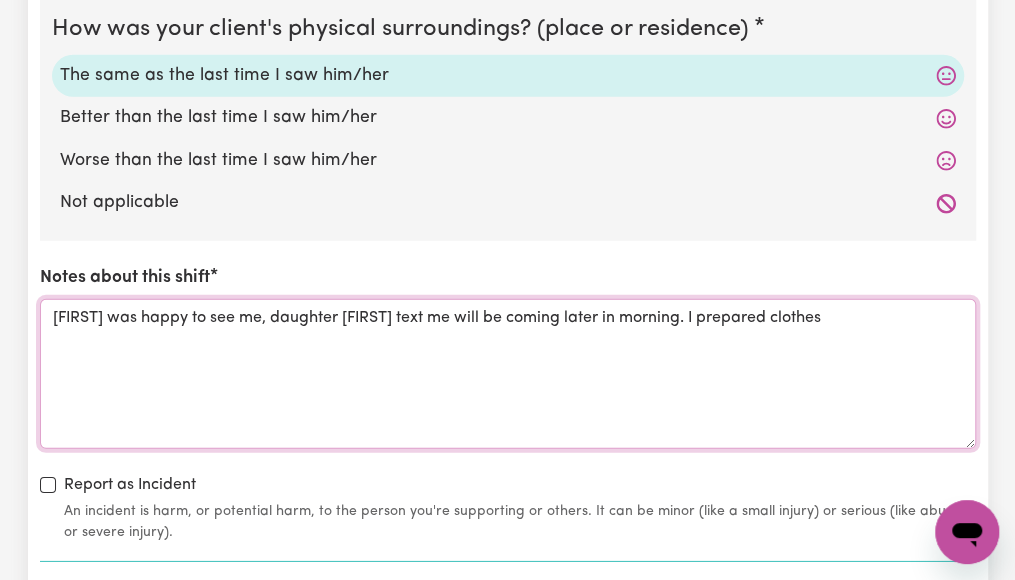 click on "[FIRST] was happy to see me, daughter [FIRST] text me will be coming later in morning. I prepared clothes" at bounding box center [508, 374] 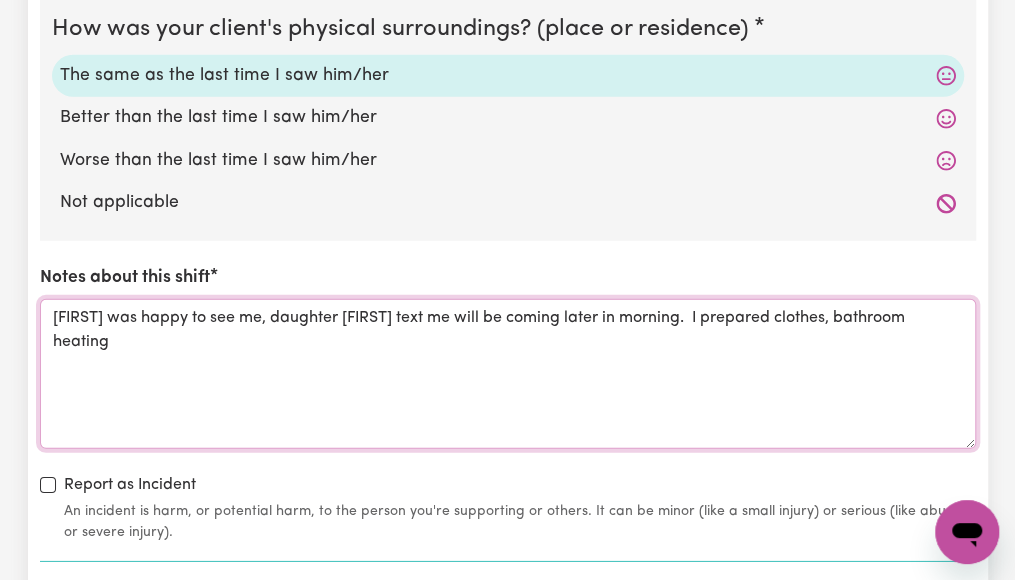 click on "[FIRST] was happy to see me, daughter [FIRST] text me will be coming later in morning.  I prepared clothes, bathroom heating" at bounding box center [508, 374] 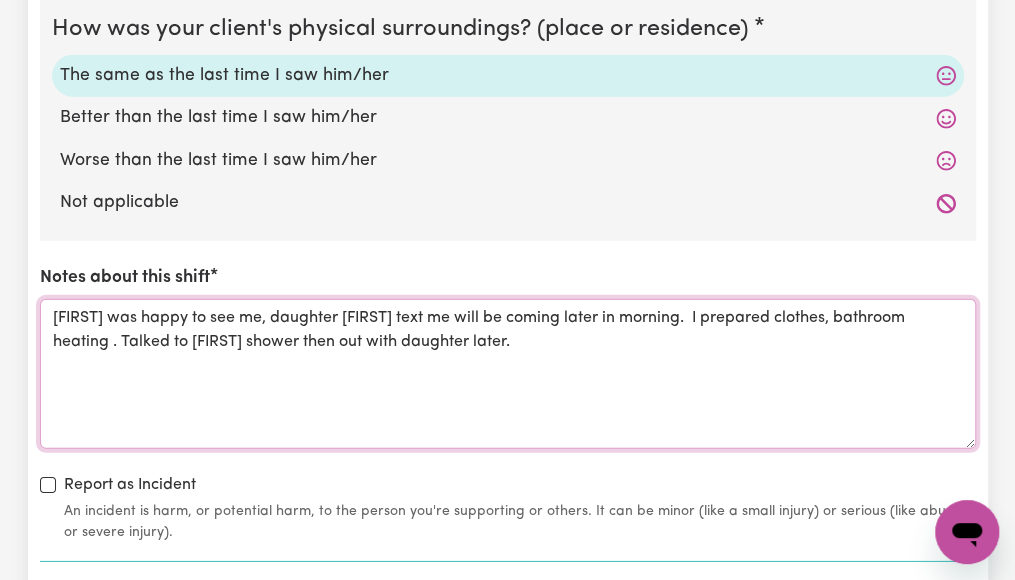 click on "[FIRST] was happy to see me, daughter [FIRST] text me will be coming later in morning.  I prepared clothes, bathroom heating . Talked to [FIRST] shower then out with daughter later." at bounding box center (508, 374) 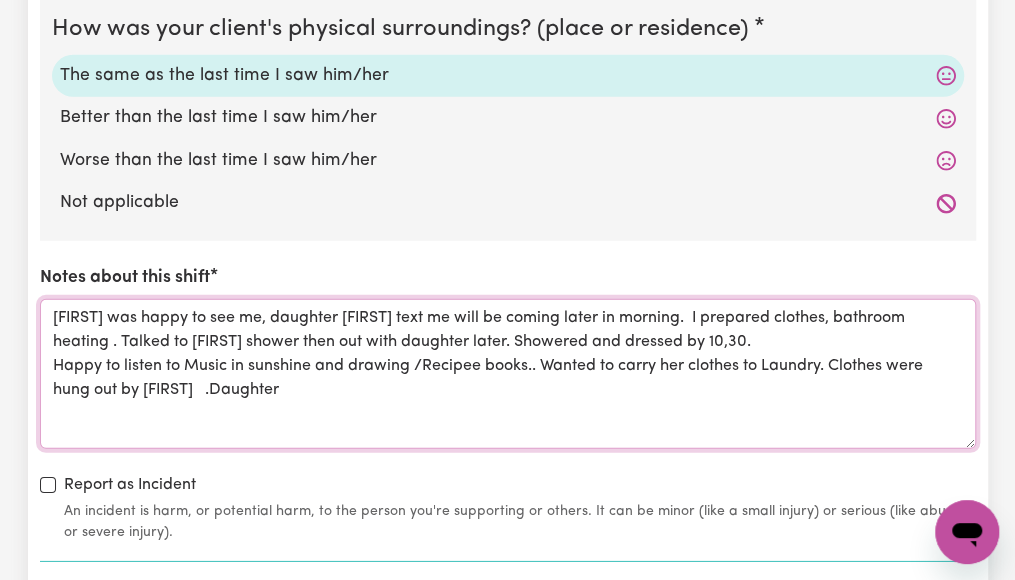 click on "[FIRST] was happy to see me, daughter [FIRST] text me will be coming later in morning.  I prepared clothes, bathroom heating . Talked to [FIRST] shower then out with daughter later. Showered and dressed by 10,30.
Happy to listen to Music in sunshine and drawing /Recipee books.. Wanted to carry her clothes to Laundry. Clothes were hung out by [FIRST]   .Daughter" at bounding box center (508, 374) 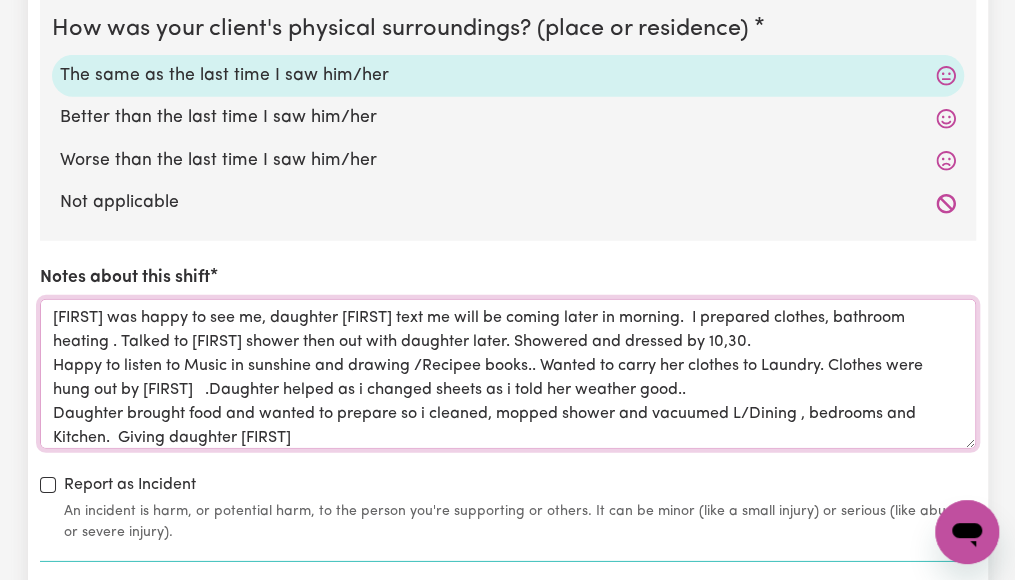 click on "[FIRST] was happy to see me, daughter [FIRST] text me will be coming later in morning.  I prepared clothes, bathroom heating . Talked to [FIRST] shower then out with daughter later. Showered and dressed by 10,30.
Happy to listen to Music in sunshine and drawing /Recipee books.. Wanted to carry her clothes to Laundry. Clothes were hung out by [FIRST]   .Daughter helped as i changed sheets as i told her weather good..
Daughter brought food and wanted to prepare so i cleaned, mopped shower and vacuumed L/Dining , bedrooms and Kitchen.  Giving daughter [FIRST]" at bounding box center [508, 374] 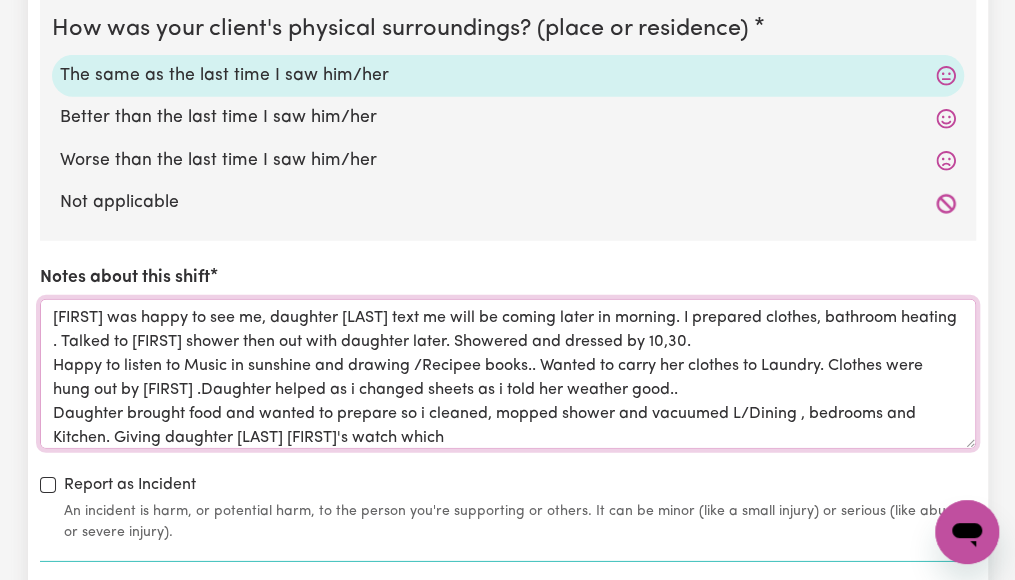 click on "[FIRST] was happy to see me, daughter [LAST] text me will be coming later in morning. I prepared clothes, bathroom heating . Talked to [FIRST] shower then out with daughter later. Showered and dressed by 10,30.
Happy to listen to Music in sunshine and drawing /Recipee books.. Wanted to carry her clothes to Laundry. Clothes were hung out by [FIRST] .Daughter helped as i changed sheets as i told her weather good..
Daughter brought food and wanted to prepare so i cleaned, mopped shower and vacuumed L/Dining , bedrooms and Kitchen. Giving daughter [LAST] [FIRST]'s watch which" at bounding box center [508, 374] 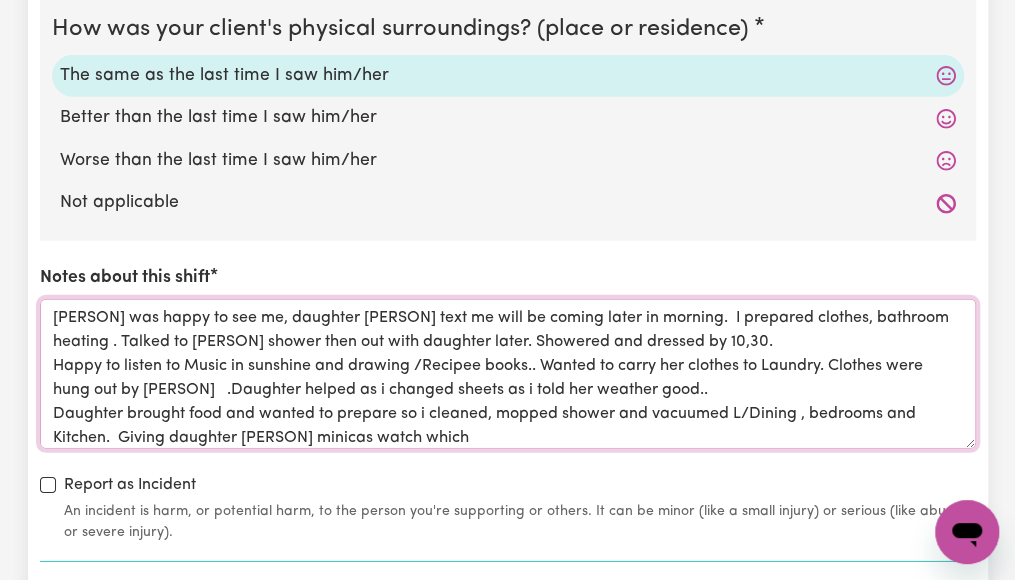 click on "[PERSON] was happy to see me, daughter [PERSON] text me will be coming later in morning.  I prepared clothes, bathroom heating . Talked to [PERSON] shower then out with daughter later. Showered and dressed by 10,30.
Happy to listen to Music in sunshine and drawing /Recipee books.. Wanted to carry her clothes to Laundry. Clothes were hung out by [PERSON]   .Daughter helped as i changed sheets as i told her weather good..
Daughter brought food and wanted to prepare so i cleaned, mopped shower and vacuumed L/Dining , bedrooms and Kitchen.  Giving daughter [PERSON] minicas watch which" at bounding box center (508, 374) 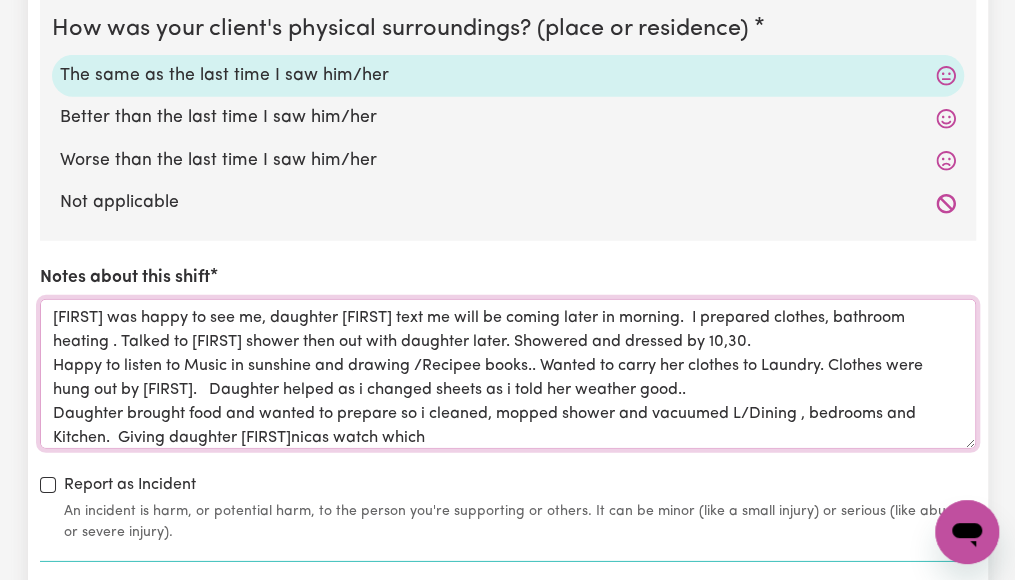 click on "[FIRST] was happy to see me, daughter [FIRST] text me will be coming later in morning.  I prepared clothes, bathroom heating . Talked to [FIRST] shower then out with daughter later. Showered and dressed by 10,30.
Happy to listen to Music in sunshine and drawing /Recipee books.. Wanted to carry her clothes to Laundry. Clothes were hung out by [FIRST].   Daughter helped as i changed sheets as i told her weather good..
Daughter brought food and wanted to prepare so i cleaned, mopped shower and vacuumed L/Dining , bedrooms and Kitchen.  Giving daughter [FIRST]nicas watch which" at bounding box center [508, 374] 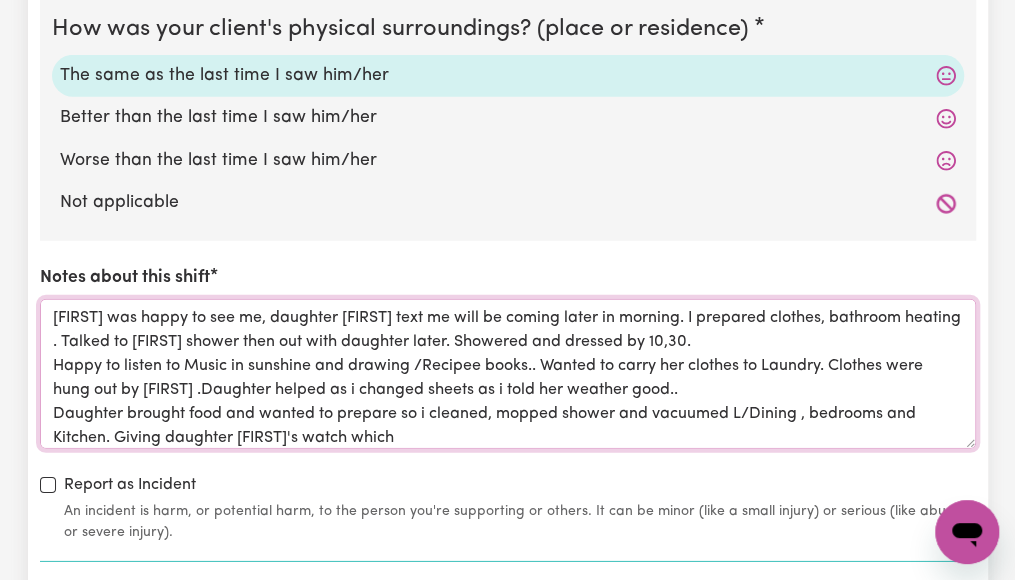 click on "[FIRST] was happy to see me, daughter [FIRST] text me will be coming later in morning. I prepared clothes, bathroom heating . Talked to [FIRST] shower then out with daughter later. Showered and dressed by 10,30.
Happy to listen to Music in sunshine and drawing /Recipee books.. Wanted to carry her clothes to Laundry. Clothes were hung out by [FIRST] .Daughter helped as i changed sheets as i told her weather good..
Daughter brought food and wanted to prepare so i cleaned, mopped shower and vacuumed L/Dining , bedrooms and Kitchen. Giving daughter [FIRST]'s watch which" at bounding box center (508, 374) 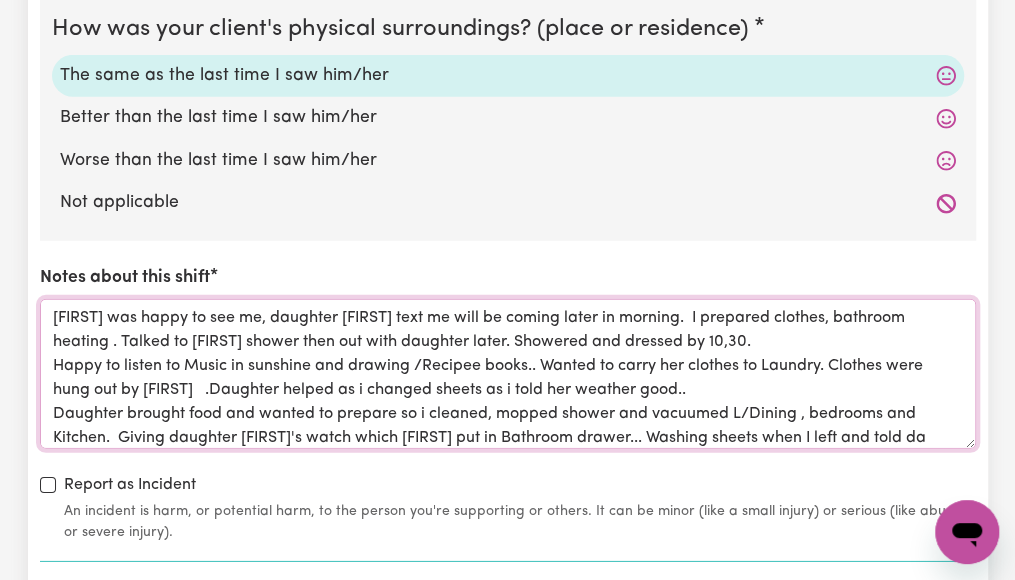 scroll, scrollTop: 23, scrollLeft: 0, axis: vertical 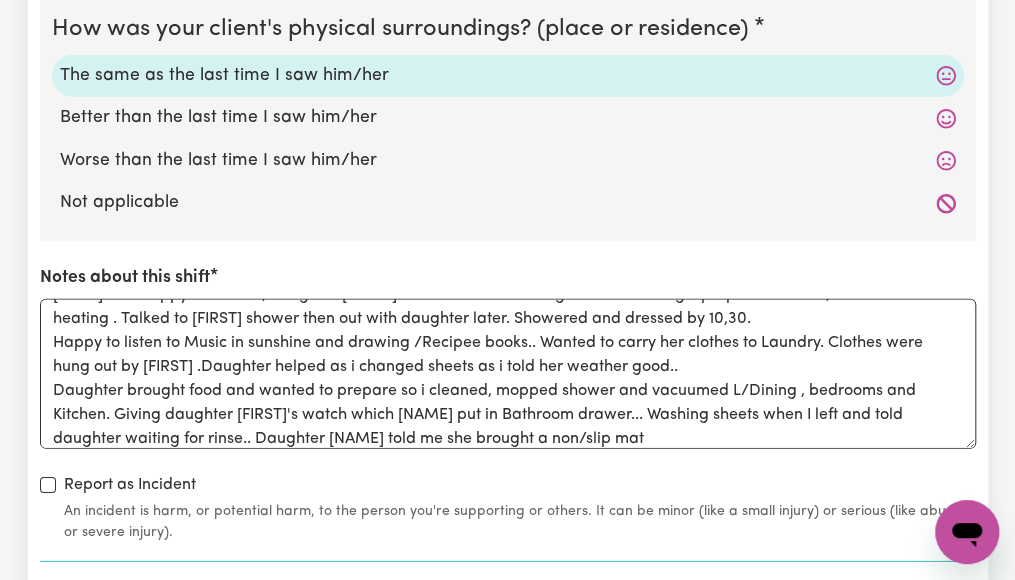 click on "Report as Incident An incident is harm, or potential harm, to the person you're supporting or others. It can be minor (like a small injury) or serious (like abuse or severe injury)." at bounding box center [508, 508] 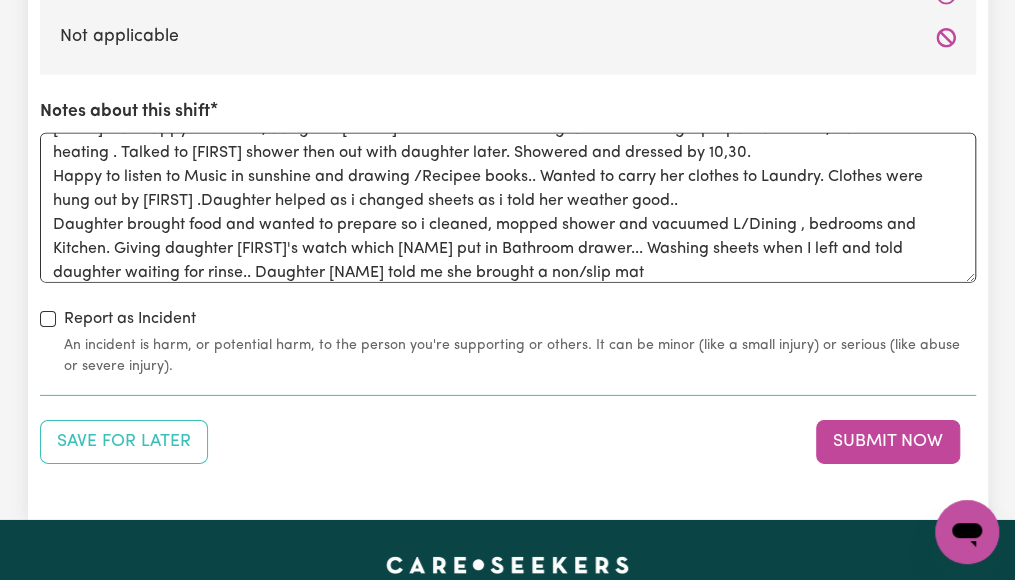 scroll, scrollTop: 2334, scrollLeft: 0, axis: vertical 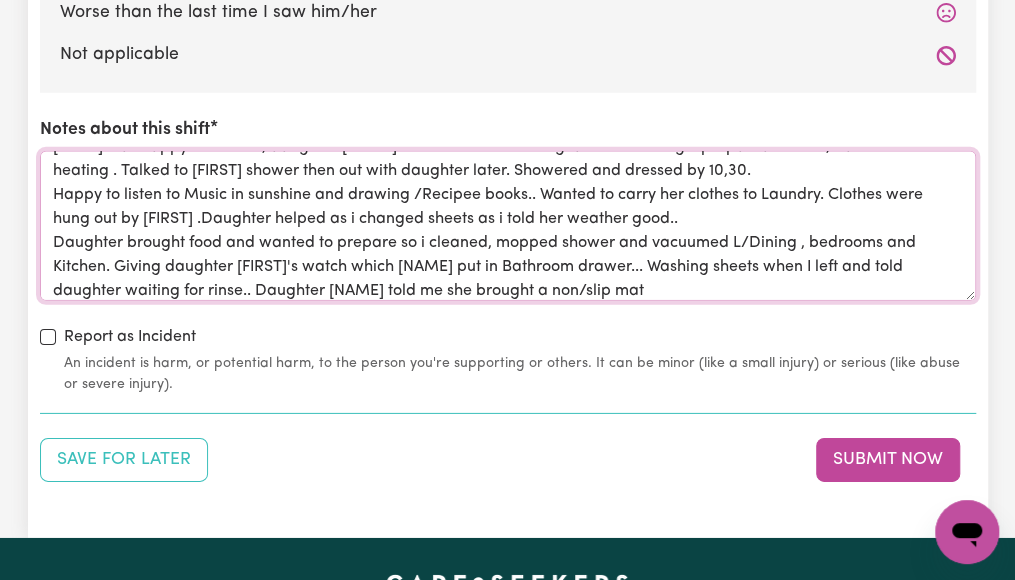 click on "[FIRST] was happy to see me, daughter [NAME] text me will be coming later in morning. I prepared clothes, bathroom heating . Talked to [FIRST] shower then out with daughter later. Showered and dressed by 10,30.
Happy to listen to Music in sunshine and drawing /Recipee books.. Wanted to carry her clothes to Laundry. Clothes were hung out by [FIRST] .Daughter helped as i changed sheets as i told her weather good..
Daughter brought food and wanted to prepare so i cleaned, mopped shower and vacuumed L/Dining , bedrooms and Kitchen. Giving daughter [FIRST]'s watch which [NAME] put in Bathroom drawer... Washing sheets when I left and told daughter waiting for rinse.. Daughter [NAME] told me she brought a non/slip mat" at bounding box center [508, 226] 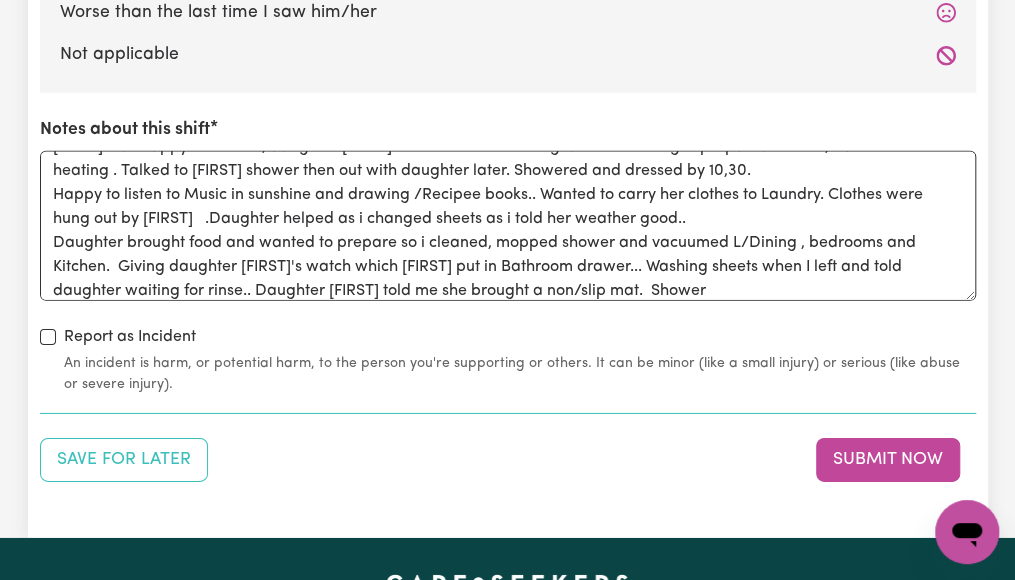 click on "Report as Incident An incident is harm, or potential harm, to the person you're supporting or others. It can be minor (like a small injury) or serious (like abuse or severe injury)." at bounding box center (508, 360) 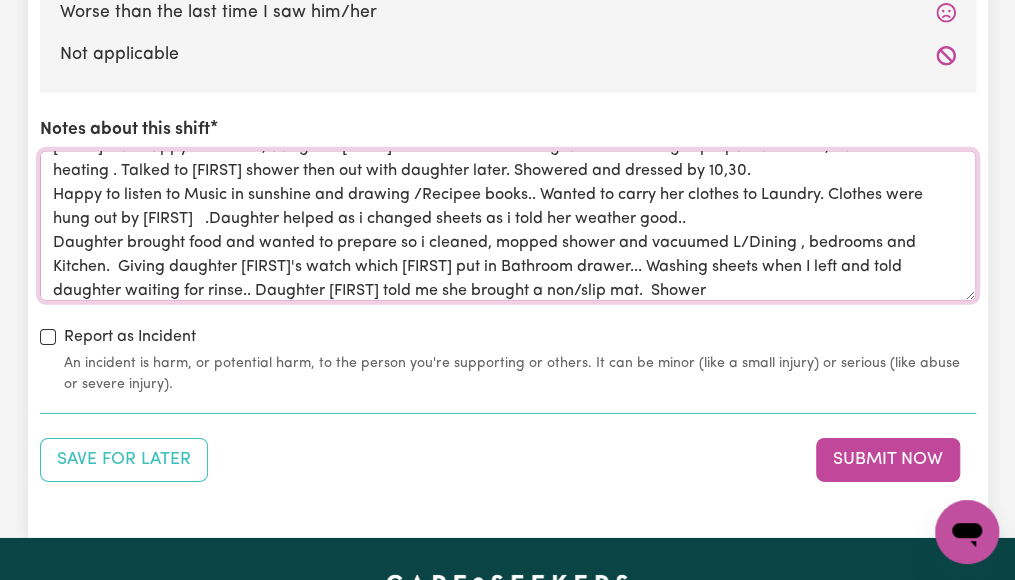 click on "[FIRST] was happy to see me, daughter [FIRST] text me will be coming later in morning.  I prepared clothes, bathroom heating . Talked to [FIRST] shower then out with daughter later. Showered and dressed by 10,30.
Happy to listen to Music in sunshine and drawing /Recipee books.. Wanted to carry her clothes to Laundry. Clothes were hung out by [FIRST]   .Daughter helped as i changed sheets as i told her weather good..
Daughter brought food and wanted to prepare so i cleaned, mopped shower and vacuumed L/Dining , bedrooms and Kitchen.  Giving daughter [FIRST]'s watch which [FIRST] put in Bathroom drawer... Washing sheets when I left and told daughter waiting for rinse.. Daughter [FIRST] told me she brought a non/slip mat.  Shower" at bounding box center [508, 226] 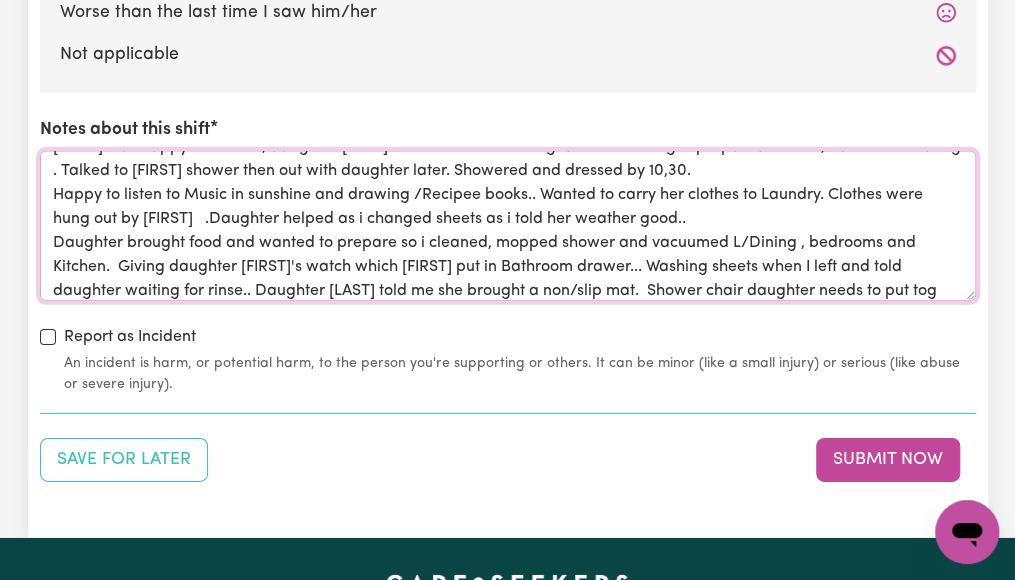 scroll, scrollTop: 47, scrollLeft: 0, axis: vertical 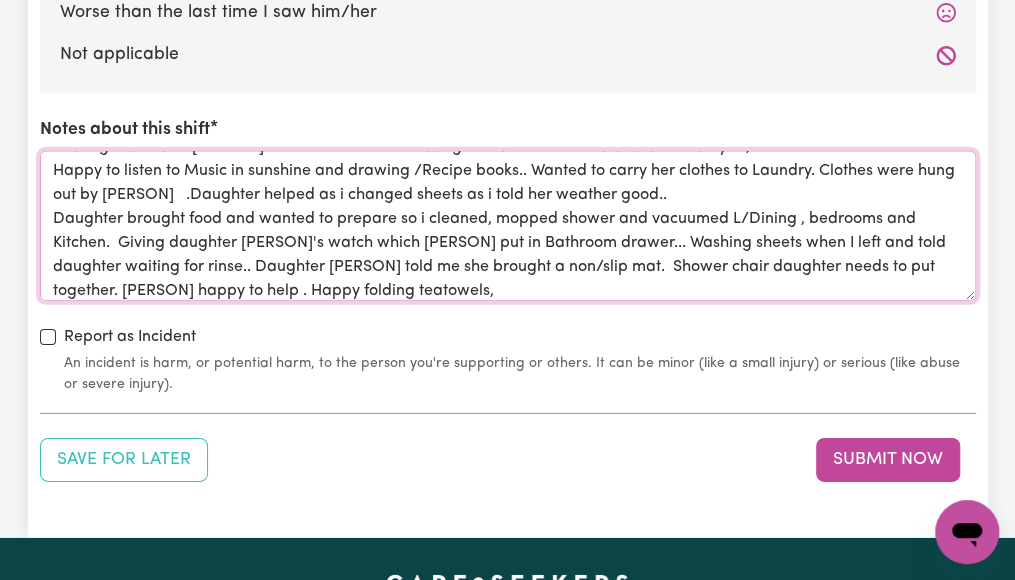 click on "[PERSON] was happy to see me, daughter [PERSON] text me will be coming later in morning.  I prepared clothes, bathroom heating . Talked to [PERSON] shower then out with daughter later. Showered and dressed by 10,30.
Happy to listen to Music in sunshine and drawing /Recipe books.. Wanted to carry her clothes to Laundry. Clothes were hung out by [PERSON]   .Daughter helped as i changed sheets as i told her weather good..
Daughter brought food and wanted to prepare so i cleaned, mopped shower and vacuumed L/Dining , bedrooms and Kitchen.  Giving daughter [PERSON]'s watch which [PERSON] put in Bathroom drawer... Washing sheets when I left and told daughter waiting for rinse.. Daughter [PERSON] told me she brought a non/slip mat.  Shower chair daughter needs to put together. [PERSON] happy to help . Happy folding teatowels," at bounding box center [508, 226] 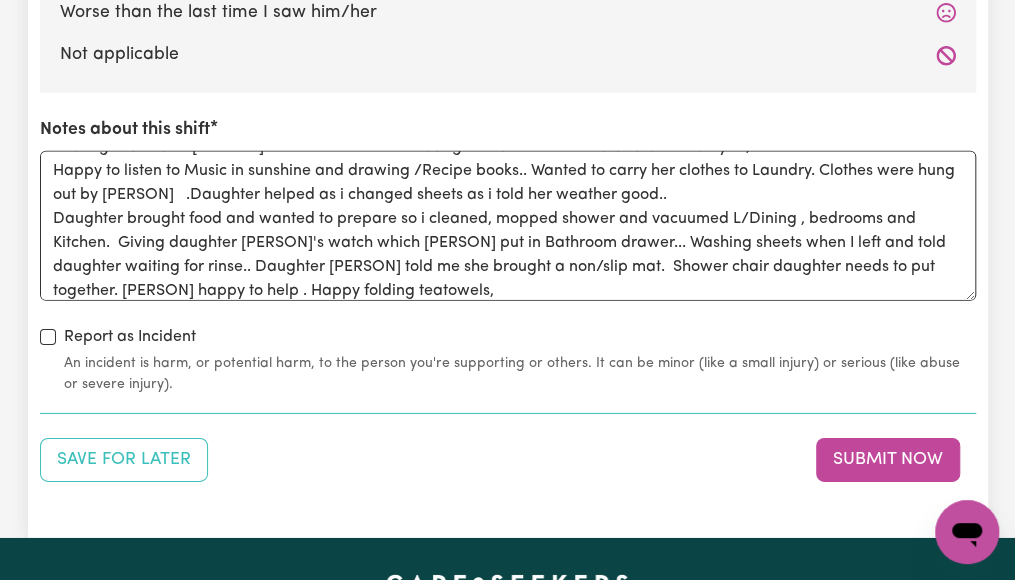 click on "How was your client's mental state? The same as the last time I saw him/her Better than the last time I saw him/her Worse than the last time I saw him/her Not applicable How was your client's physical state? The same as the last time I saw him/her Better than the last time I saw him/her Worse than the last time I saw him/her Not applicable How was your client's physical surroundings? (place or residence) The same as the last time I saw him/her Better than the last time I saw him/her Worse than the last time I saw him/her Not applicable Notes about this shift Report as Incident An incident is harm, or potential harm, to the person you're supporting or others. It can be minor (like a small injury) or serious (like abuse or severe injury)." at bounding box center [508, -124] 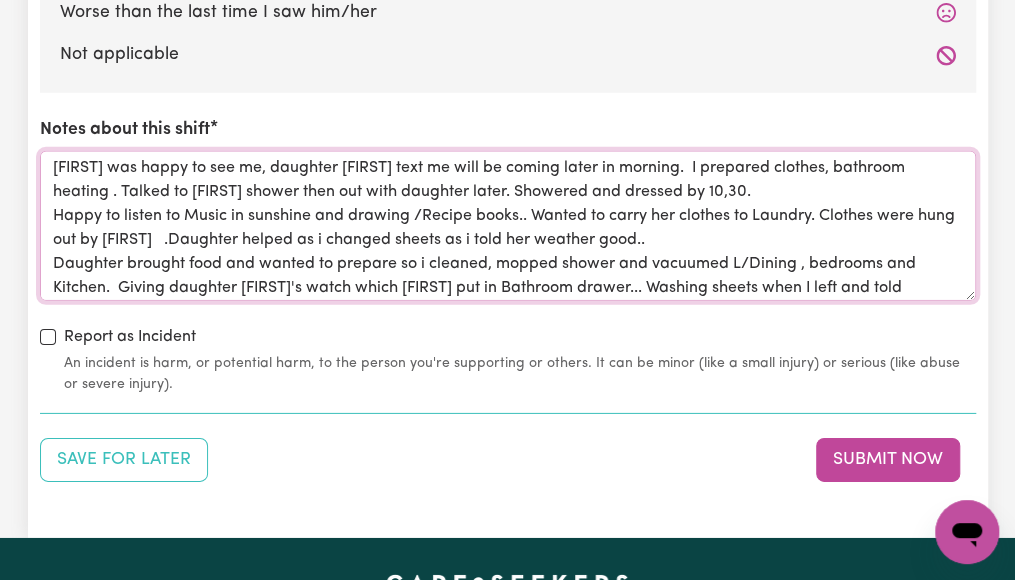 scroll, scrollTop: 0, scrollLeft: 0, axis: both 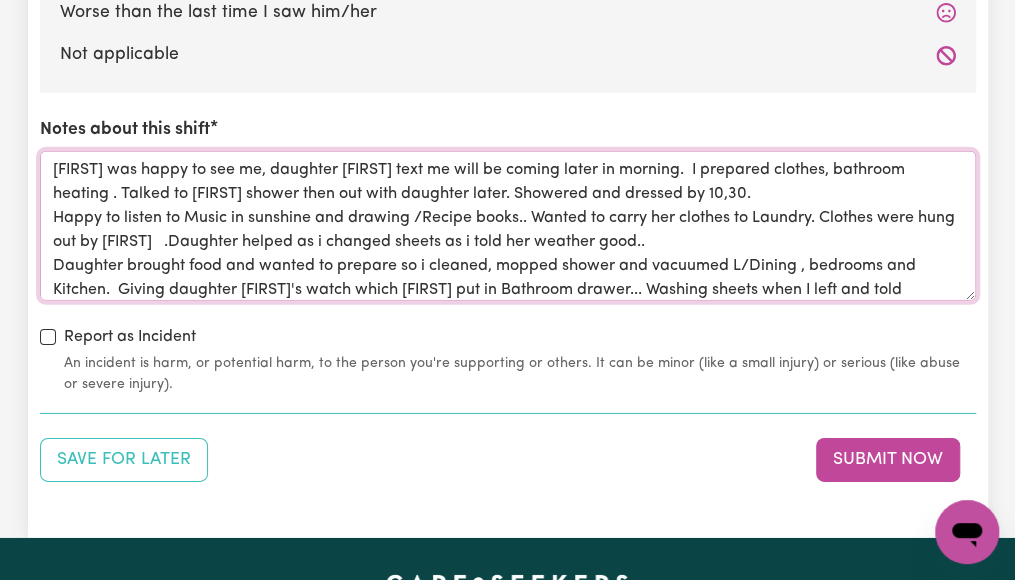 click on "[FIRST] was happy to see me, daughter [FIRST] text me will be coming later in morning.  I prepared clothes, bathroom heating . Talked to [FIRST] shower then out with daughter later. Showered and dressed by 10,30.
Happy to listen to Music in sunshine and drawing /Recipe books.. Wanted to carry her clothes to Laundry. Clothes were hung out by [FIRST]   .Daughter helped as i changed sheets as i told her weather good..
Daughter brought food and wanted to prepare so i cleaned, mopped shower and vacuumed L/Dining , bedrooms and Kitchen.  Giving daughter [FIRST]'s watch which [FIRST] put in Bathroom drawer... Washing sheets when I left and told daughter waiting for rinse.. Daughter [FIRST] told me she brought a non/slip mat.  Shower chair daughter needs to put together. [FIRST] happy to help . Happy folding tea towels. Doing drawing ," at bounding box center [508, 226] 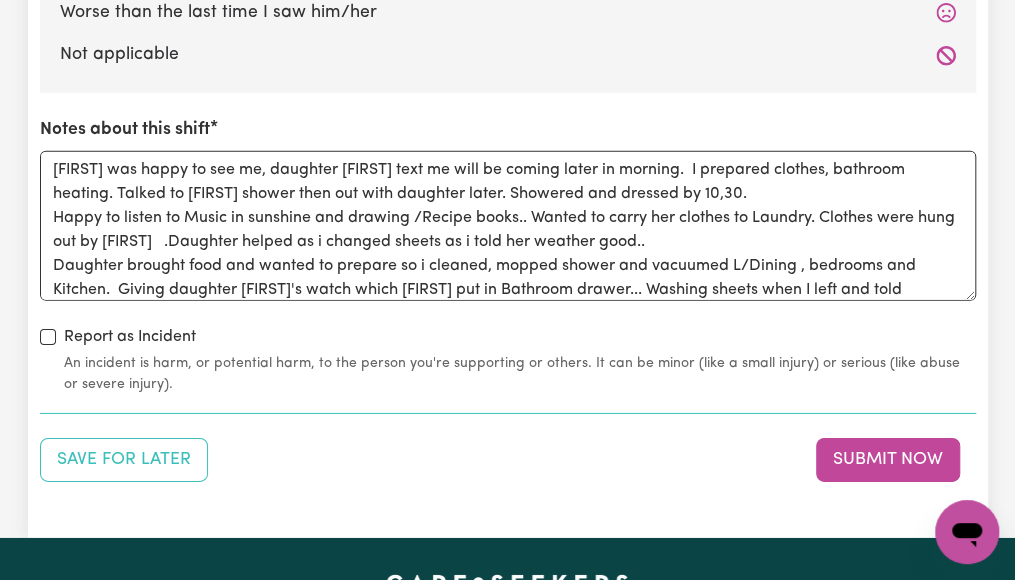 click on "Report as Incident An incident is harm, or potential harm, to the person you're supporting or others. It can be minor (like a small injury) or serious (like abuse or severe injury)." at bounding box center [508, 360] 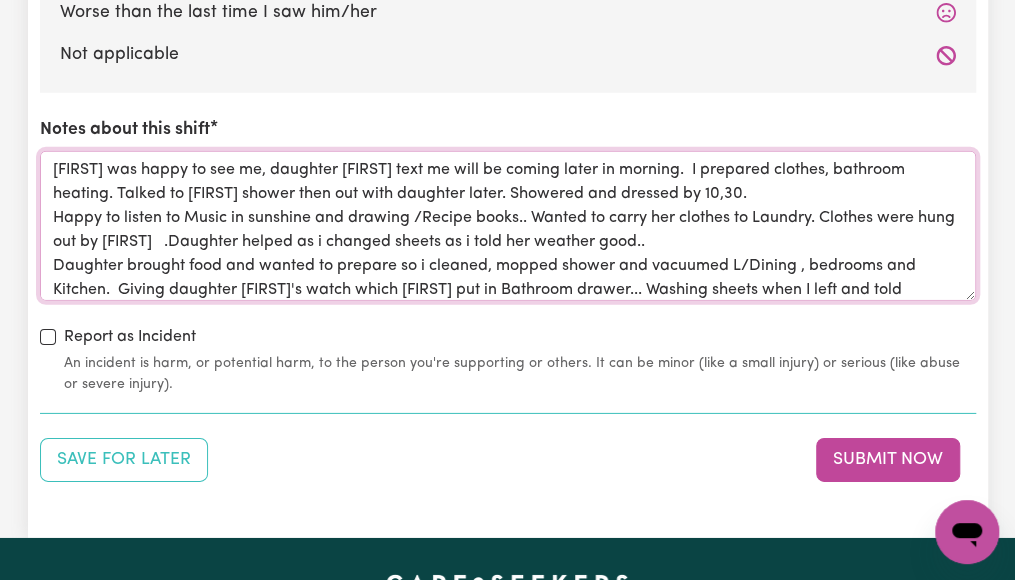 click on "[FIRST] was happy to see me, daughter [FIRST] text me will be coming later in morning.  I prepared clothes, bathroom heating. Talked to [FIRST] shower then out with daughter later. Showered and dressed by 10,30.
Happy to listen to Music in sunshine and drawing /Recipe books.. Wanted to carry her clothes to Laundry. Clothes were hung out by [FIRST]   .Daughter helped as i changed sheets as i told her weather good..
Daughter brought food and wanted to prepare so i cleaned, mopped shower and vacuumed L/Dining , bedrooms and Kitchen.  Giving daughter [FIRST]'s watch which [FIRST] put in Bathroom drawer... Washing sheets when I left and told daughter waiting for rinse.. Daughter [FIRST] told me she brought a non/slip mat.  Shower chair daughter needs to put together. [FIRST] happy to help . Happy folding tea towels. Doing drawing ," at bounding box center [508, 226] 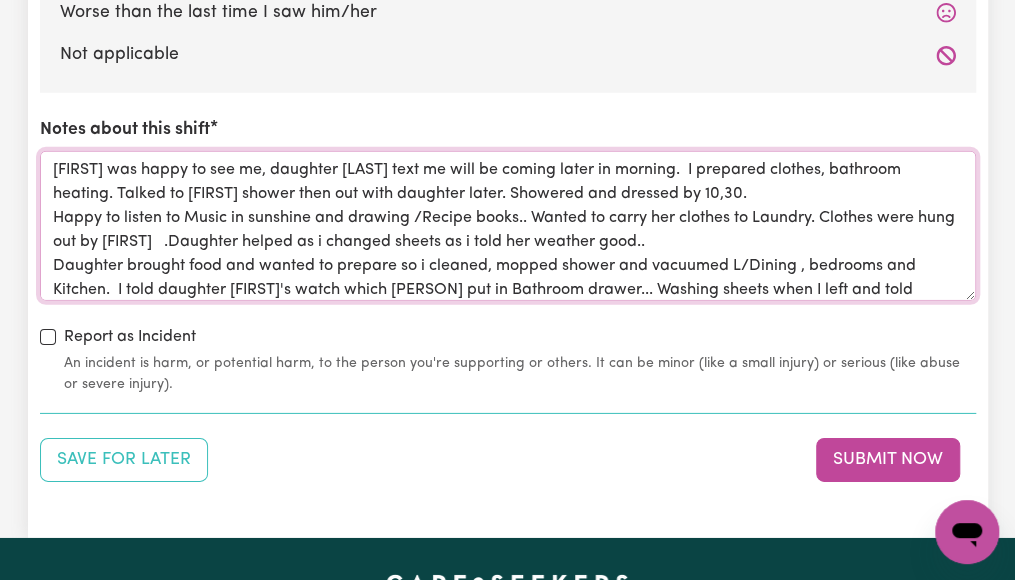 click on "[FIRST] was happy to see me, daughter [LAST] text me will be coming later in morning.  I prepared clothes, bathroom heating. Talked to [FIRST] shower then out with daughter later. Showered and dressed by 10,30.
Happy to listen to Music in sunshine and drawing /Recipe books.. Wanted to carry her clothes to Laundry. Clothes were hung out by [FIRST]   .Daughter helped as i changed sheets as i told her weather good..
Daughter brought food and wanted to prepare so i cleaned, mopped shower and vacuumed L/Dining , bedrooms and Kitchen.  I told daughter [FIRST]'s watch which [PERSON] put in Bathroom drawer... Washing sheets when I left and told daughter waiting for rinse.. Daughter [LAST] told me she brought a non/slip mat.  Shower chair daughter needs to put together. [FIRST] happy to help . Happy folding tea towels. Doing drawing ," at bounding box center [508, 226] 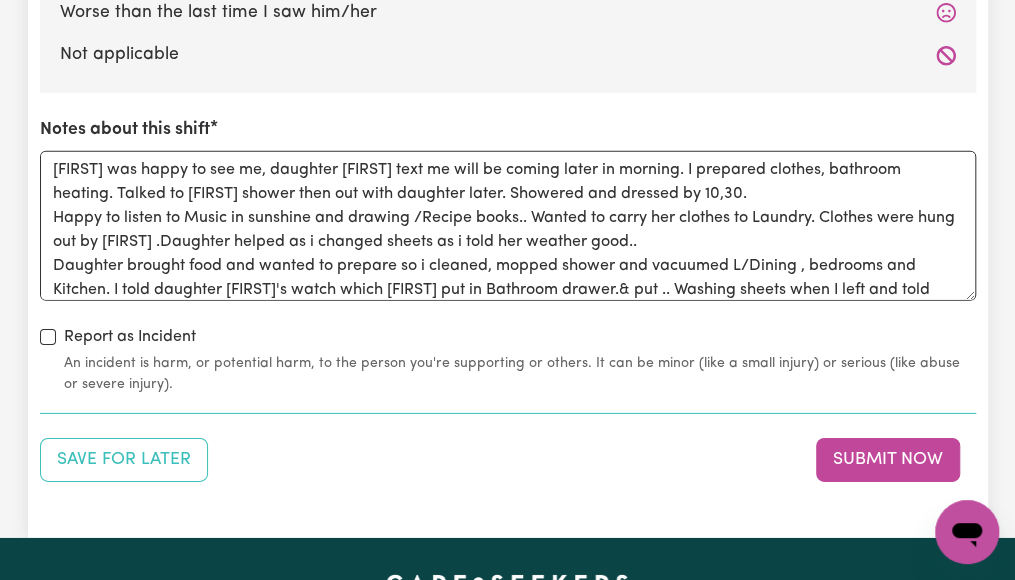 click on "How was your client's mental state? The same as the last time I saw him/her Better than the last time I saw him/her Worse than the last time I saw him/her Not applicable How was your client's physical state? The same as the last time I saw him/her Better than the last time I saw him/her Worse than the last time I saw him/her Not applicable How was your client's physical surroundings? (place or residence) The same as the last time I saw him/her Better than the last time I saw him/her Worse than the last time I saw him/her Not applicable Notes about this shift Report as Incident An incident is harm, or potential harm, to the person you're supporting or others. It can be minor (like a small injury) or serious (like abuse or severe injury)." at bounding box center (508, -124) 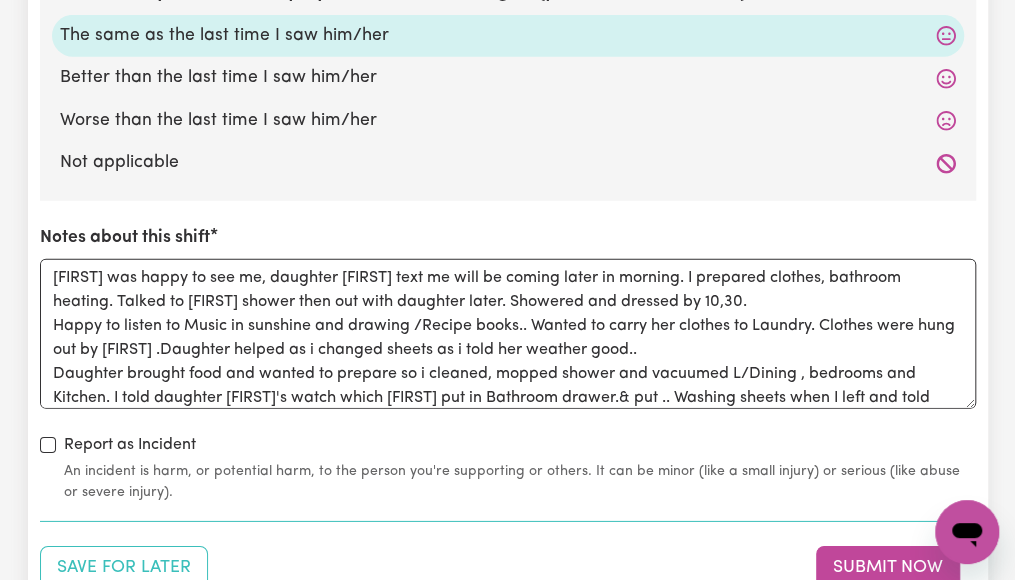 scroll, scrollTop: 2266, scrollLeft: 0, axis: vertical 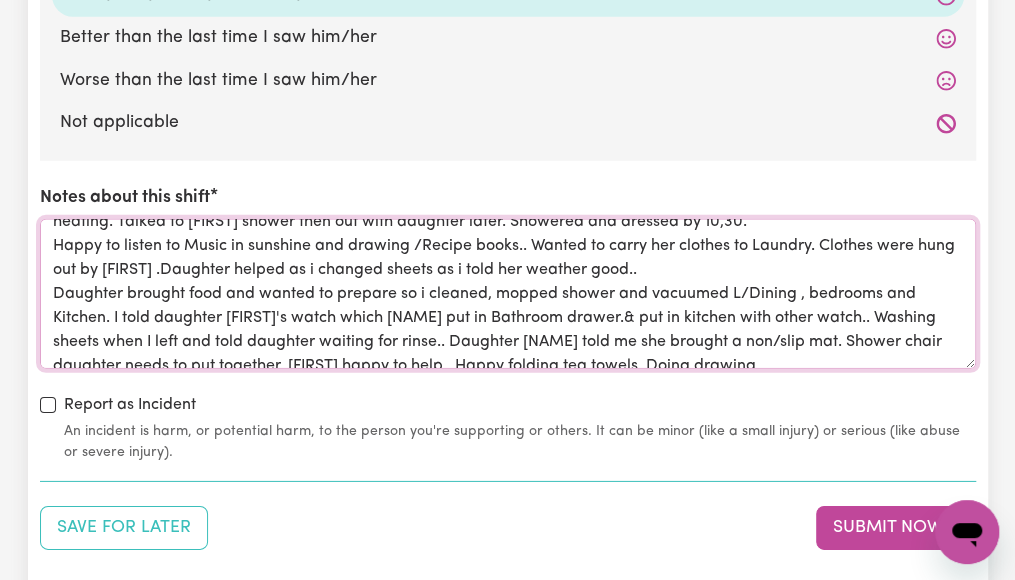 click on "[FIRST] was happy to see me, daughter [NAME] text me will be coming later in morning. I prepared clothes, bathroom heating. Talked to [FIRST] shower then out with daughter later. Showered and dressed by 10,30.
Happy to listen to Music in sunshine and drawing /Recipe books.. Wanted to carry her clothes to Laundry. Clothes were hung out by [FIRST] .Daughter helped as i changed sheets as i told her weather good..
Daughter brought food and wanted to prepare so i cleaned, mopped shower and vacuumed L/Dining , bedrooms and Kitchen. I told daughter [FIRST]'s watch which [NAME] put in Bathroom drawer.& put in kitchen with other watch.. Washing sheets when I left and told daughter waiting for rinse.. Daughter [NAME] told me she brought a non/slip mat. Shower chair daughter needs to put together. [FIRST] happy to help . Happy folding tea towels. Doing drawing ," at bounding box center [508, 294] 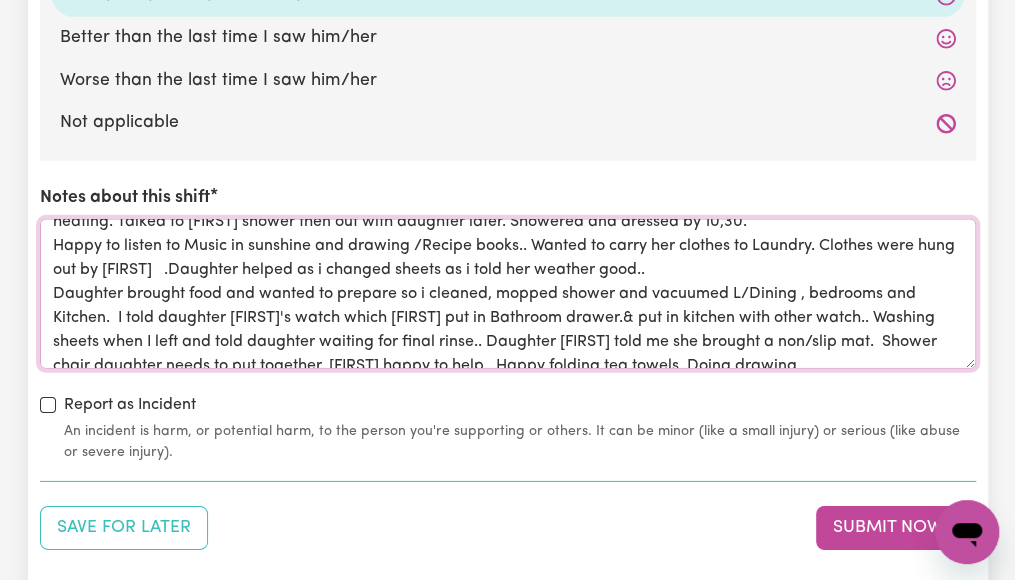 scroll, scrollTop: 55, scrollLeft: 0, axis: vertical 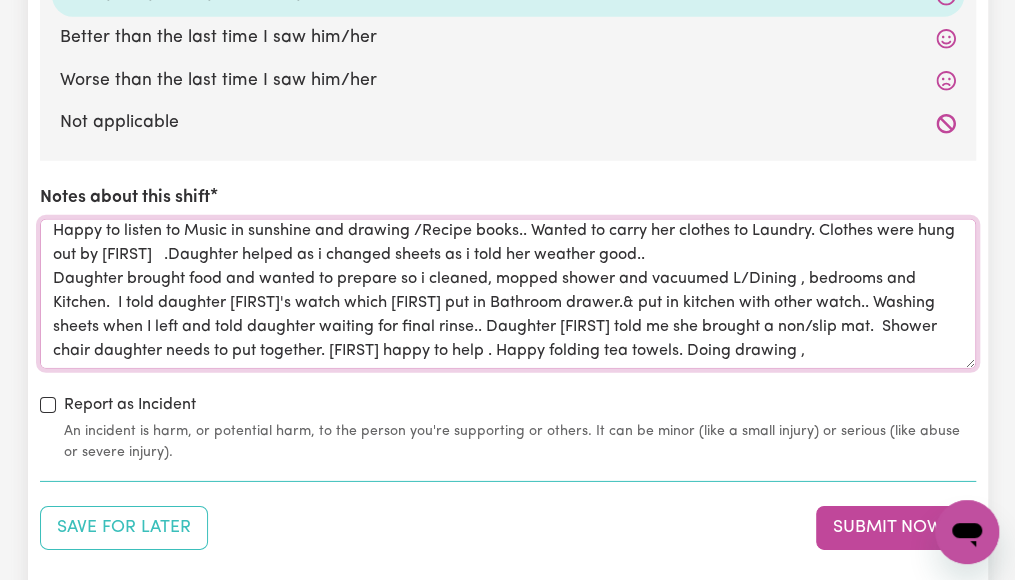 click on "[FIRST] was happy to see me, daughter [FIRST] text me will be coming later in morning.  I prepared clothes, bathroom heating. Talked to [FIRST] shower then out with daughter later. Showered and dressed by 10,30.
Happy to listen to Music in sunshine and drawing /Recipe books.. Wanted to carry her clothes to Laundry. Clothes were hung out by [FIRST]   .Daughter helped as i changed sheets as i told her weather good..
Daughter brought food and wanted to prepare so i cleaned, mopped shower and vacuumed L/Dining , bedrooms and Kitchen.  I told daughter [FIRST]'s watch which [FIRST] put in Bathroom drawer.& put in kitchen with other watch.. Washing sheets when I left and told daughter waiting for final rinse.. Daughter [FIRST] told me she brought a non/slip mat.  Shower chair daughter needs to put together. [FIRST] happy to help . Happy folding tea towels. Doing drawing ," at bounding box center [508, 294] 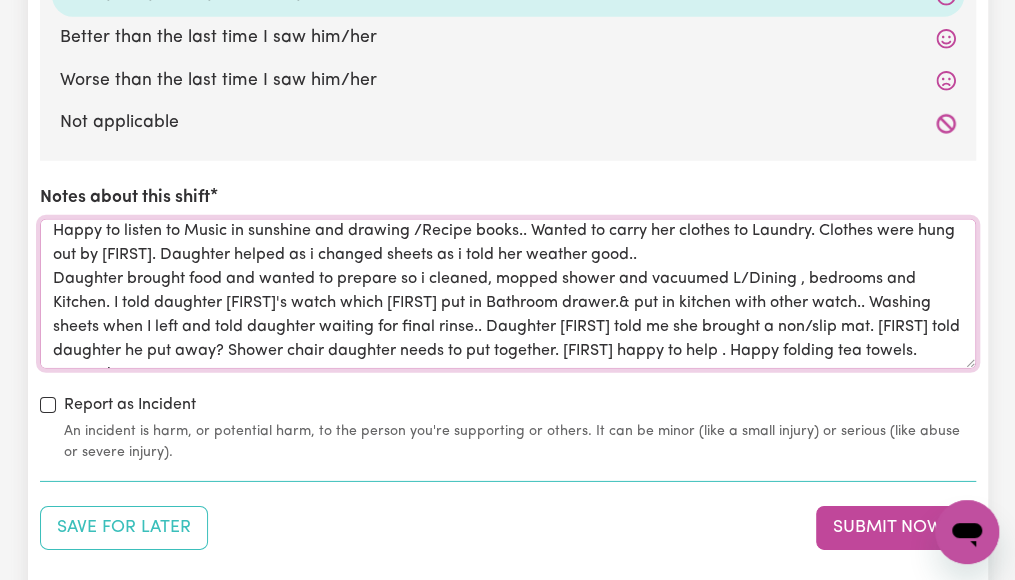 scroll, scrollTop: 79, scrollLeft: 0, axis: vertical 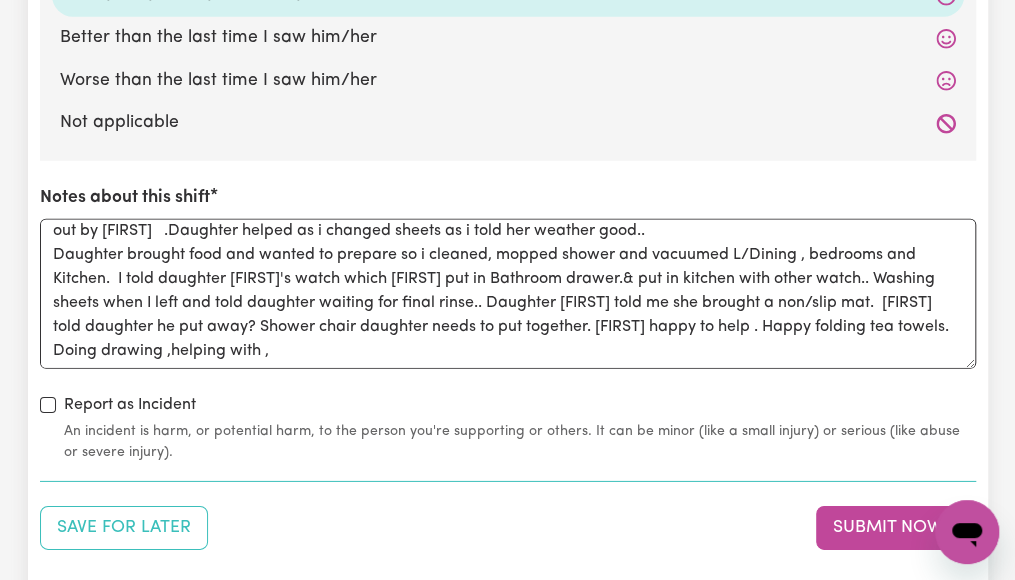click on "Report as Incident An incident is harm, or potential harm, to the person you're supporting or others. It can be minor (like a small injury) or serious (like abuse or severe injury)." at bounding box center (508, 428) 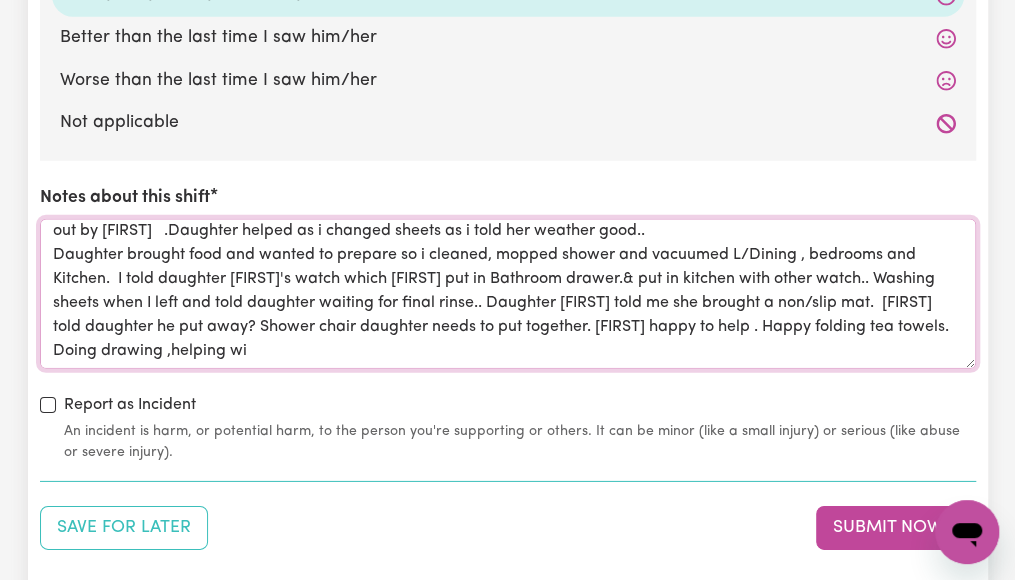 click on "[FIRST] was happy to see me, daughter [FIRST] text me will be coming later in morning.  I prepared clothes, bathroom heating. Talked to [FIRST] shower then out with daughter later. Showered and dressed by 10,30.
Happy to listen to Music in sunshine and drawing /Recipe books.. Wanted to carry her clothes to Laundry. Clothes were hung out by [FIRST]   .Daughter helped as i changed sheets as i told her weather good..
Daughter brought food and wanted to prepare so i cleaned, mopped shower and vacuumed L/Dining , bedrooms and Kitchen.  I told daughter [FIRST]'s watch which [FIRST] put in Bathroom drawer.& put in kitchen with other watch.. Washing sheets when I left and told daughter waiting for final rinse.. Daughter [FIRST] told me she brought a non/slip mat.  [FIRST] told daughter he put away? Shower chair daughter needs to put together. [FIRST] happy to help . Happy folding tea towels. Doing drawing ,helping wi" at bounding box center (508, 294) 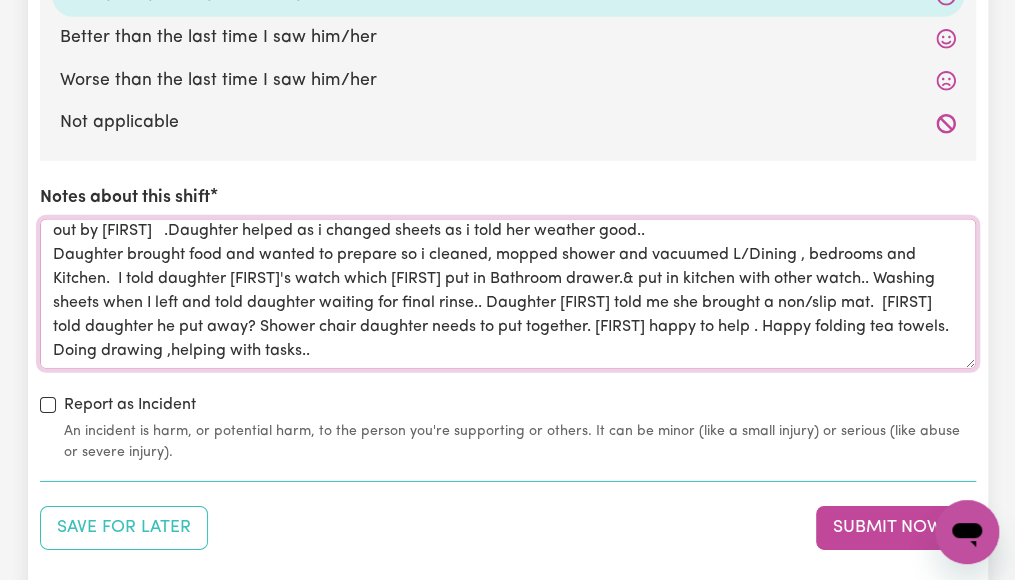 scroll, scrollTop: 39, scrollLeft: 0, axis: vertical 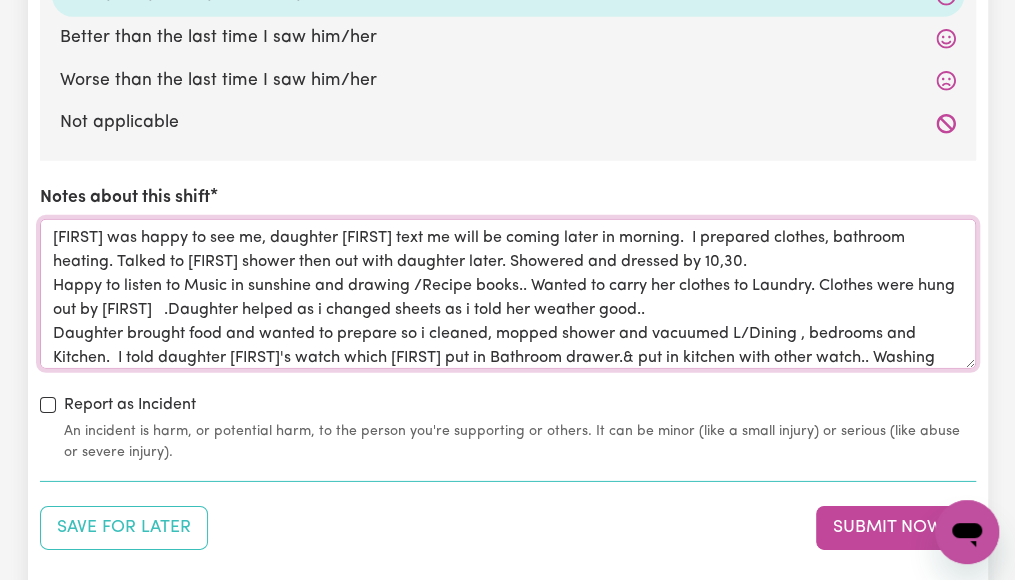 click on "[FIRST] was happy to see me, daughter [FIRST] text me will be coming later in morning.  I prepared clothes, bathroom heating. Talked to [FIRST] shower then out with daughter later. Showered and dressed by 10,30.
Happy to listen to Music in sunshine and drawing /Recipe books.. Wanted to carry her clothes to Laundry. Clothes were hung out by [FIRST]   .Daughter helped as i changed sheets as i told her weather good..
Daughter brought food and wanted to prepare so i cleaned, mopped shower and vacuumed L/Dining , bedrooms and Kitchen.  I told daughter [FIRST]'s watch which [FIRST] put in Bathroom drawer.& put in kitchen with other watch.. Washing sheets when I left and told daughter waiting for final rinse.. Daughter [FIRST] told me she brought a non/slip mat.  [FIRST] told daughter he put away? Shower chair daughter needs to put together. [FIRST] happy to help . Happy folding tea towels. Doing drawing ,helping with tasks.." at bounding box center (508, 294) 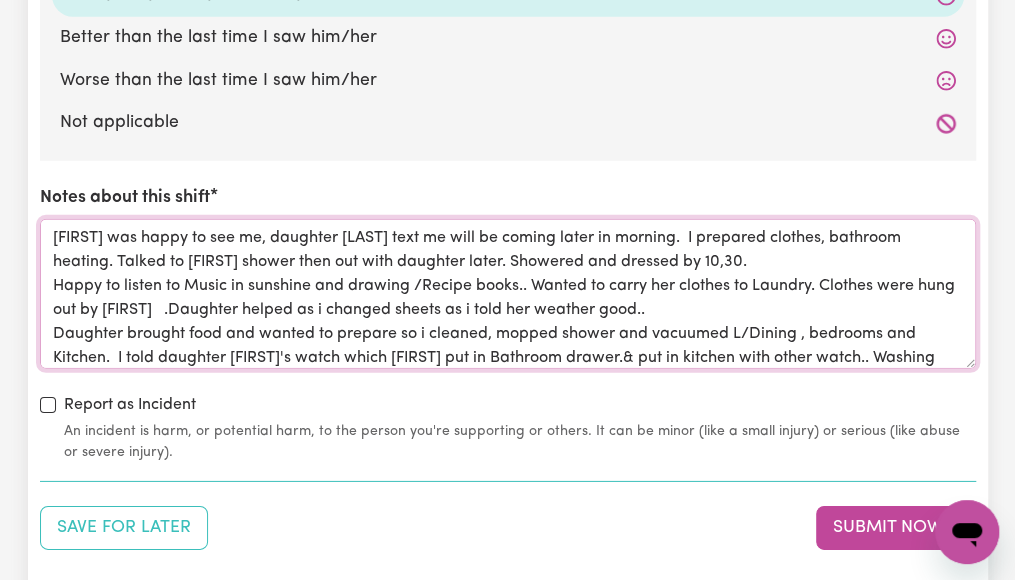 click on "[FIRST] was happy to see me, daughter [LAST] text me will be coming later in morning.  I prepared clothes, bathroom heating. Talked to [FIRST] shower then out with daughter later. Showered and dressed by 10,30.
Happy to listen to Music in sunshine and drawing /Recipe books.. Wanted to carry her clothes to Laundry. Clothes were hung out by [FIRST]   .Daughter helped as i changed sheets as i told her weather good..
Daughter brought food and wanted to prepare so i cleaned, mopped shower and vacuumed L/Dining , bedrooms and Kitchen.  I told daughter [FIRST]'s watch which [FIRST] put in Bathroom drawer.& put in kitchen with other watch.. Washing sheets when I left and told daughter waiting for final rinse.. Daughter [LAST] told me she brought a non/slip mat.  [FIRST] told daughter he put away? Shower chair daughter needs to put together. [FIRST] happy to help . Happy folding tea towels. Doing drawing ,helping with tasks.." at bounding box center (508, 294) 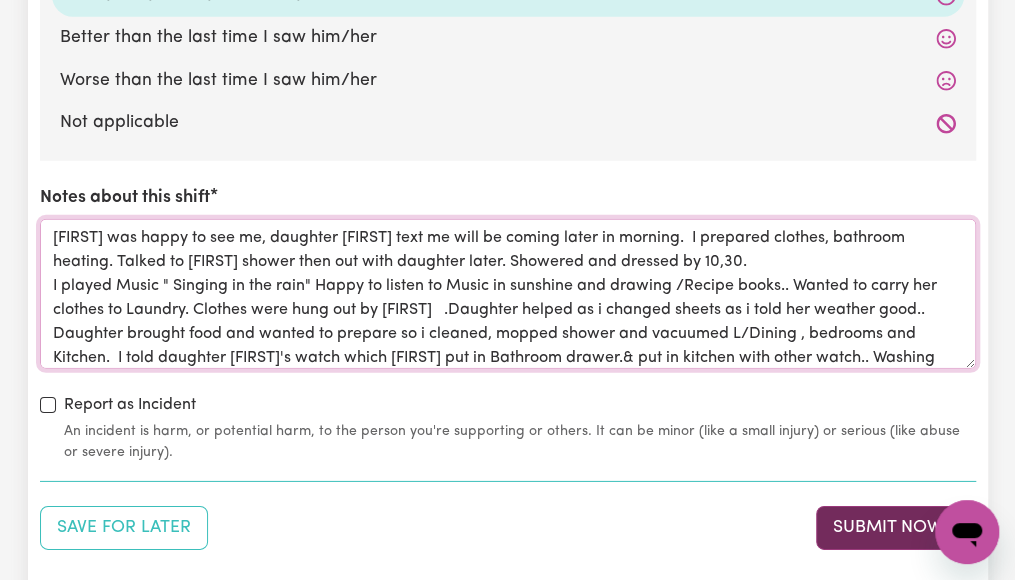 type on "[FIRST] was happy to see me, daughter [FIRST] text me will be coming later in morning.  I prepared clothes, bathroom heating. Talked to [FIRST] shower then out with daughter later. Showered and dressed by 10,30.
I played Music " Singing in the rain" Happy to listen to Music in sunshine and drawing /Recipe books.. Wanted to carry her clothes to Laundry. Clothes were hung out by [FIRST]   .Daughter helped as i changed sheets as i told her weather good..
Daughter brought food and wanted to prepare so i cleaned, mopped shower and vacuumed L/Dining , bedrooms and Kitchen.  I told daughter [FIRST]'s watch which [FIRST] put in Bathroom drawer.& put in kitchen with other watch.. Washing sheets when I left and told daughter waiting for final rinse.. Daughter [FIRST] told me she brought a non/slip mat.  [FIRST] told daughter he put away? Shower chair daughter needs to put together. [FIRST] happy to help . Happy folding tea towels. Doing drawing ,helping with tasks.." 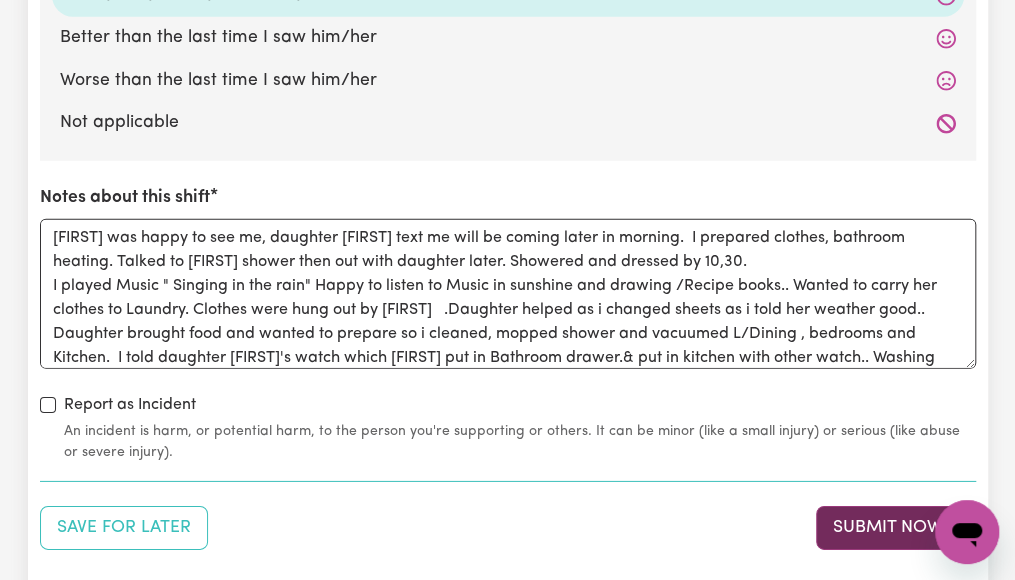 click on "Submit Now" at bounding box center [888, 528] 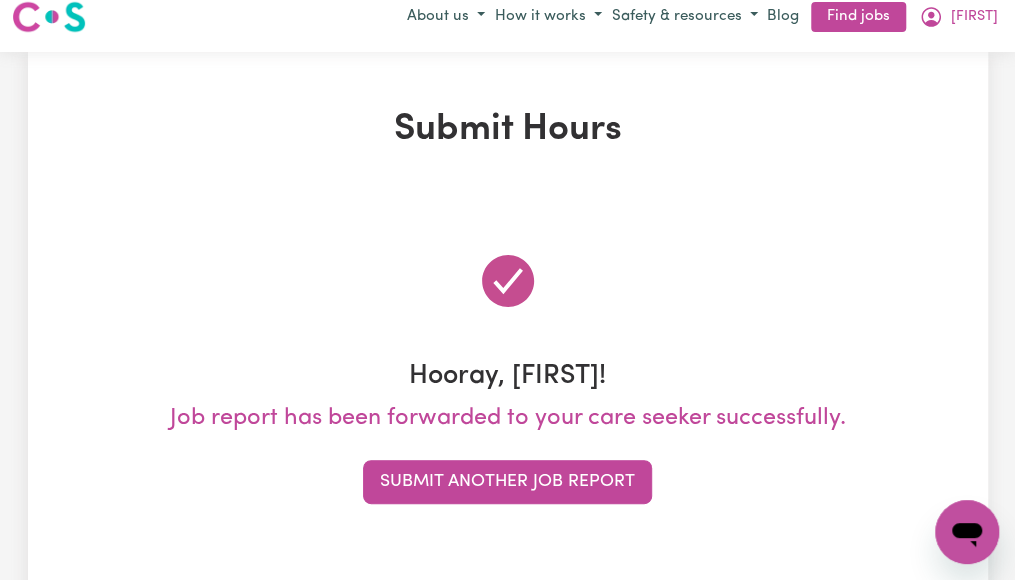 scroll, scrollTop: 0, scrollLeft: 0, axis: both 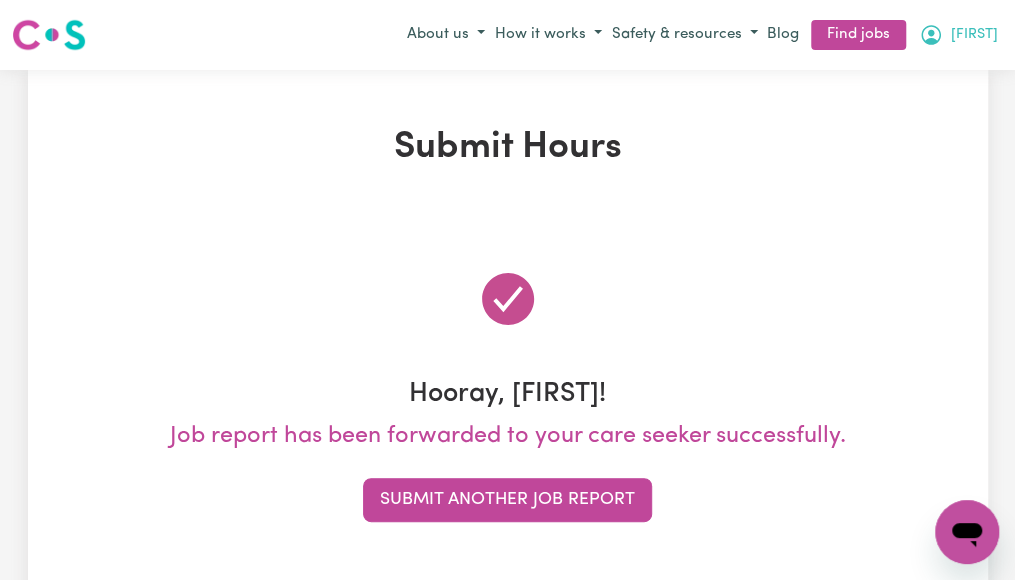 click on "[FIRST]" at bounding box center [974, 35] 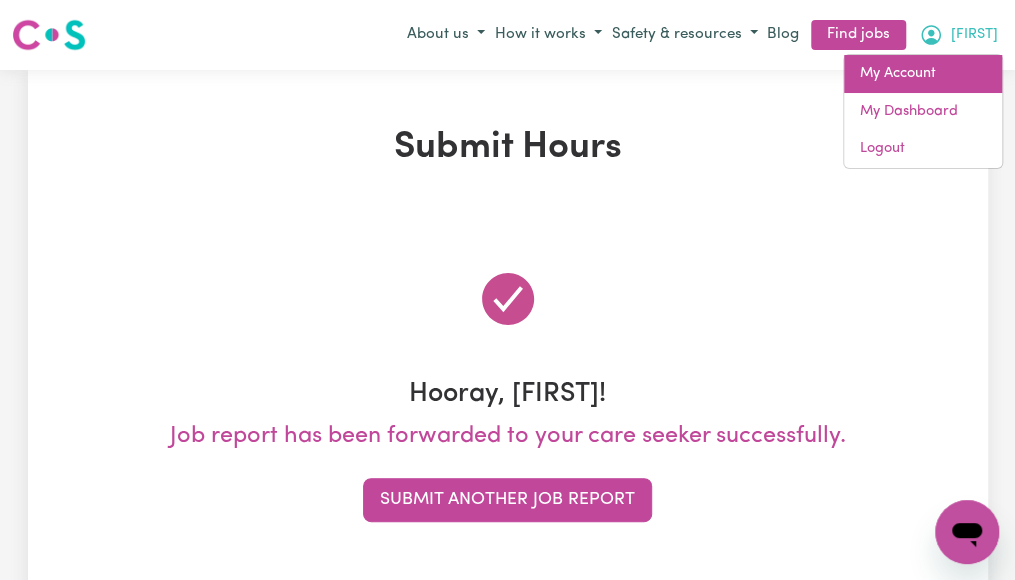 click on "My Account" at bounding box center [923, 74] 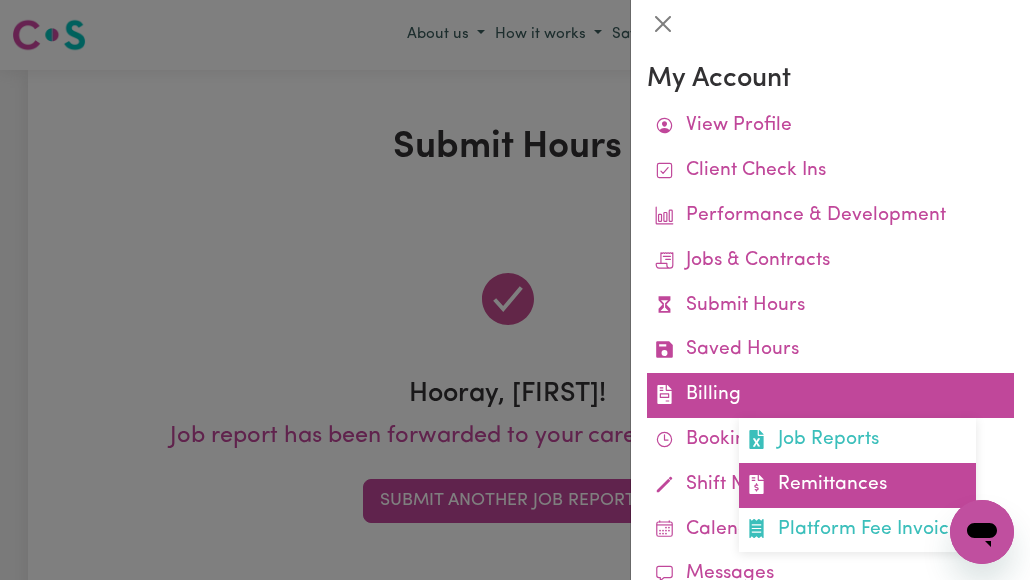 click on "Remittances" at bounding box center (857, 485) 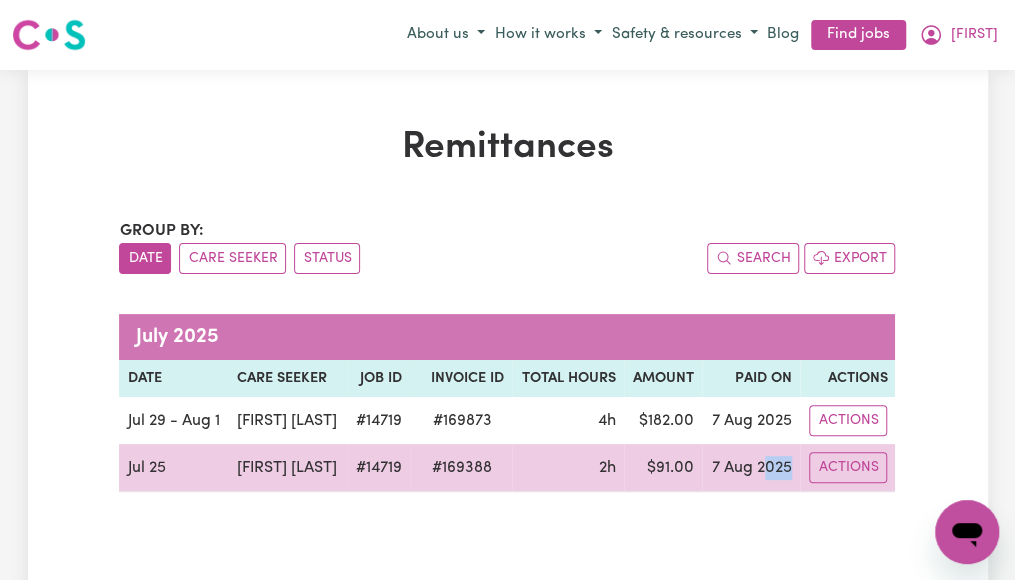 drag, startPoint x: 780, startPoint y: 487, endPoint x: 812, endPoint y: 472, distance: 35.341194 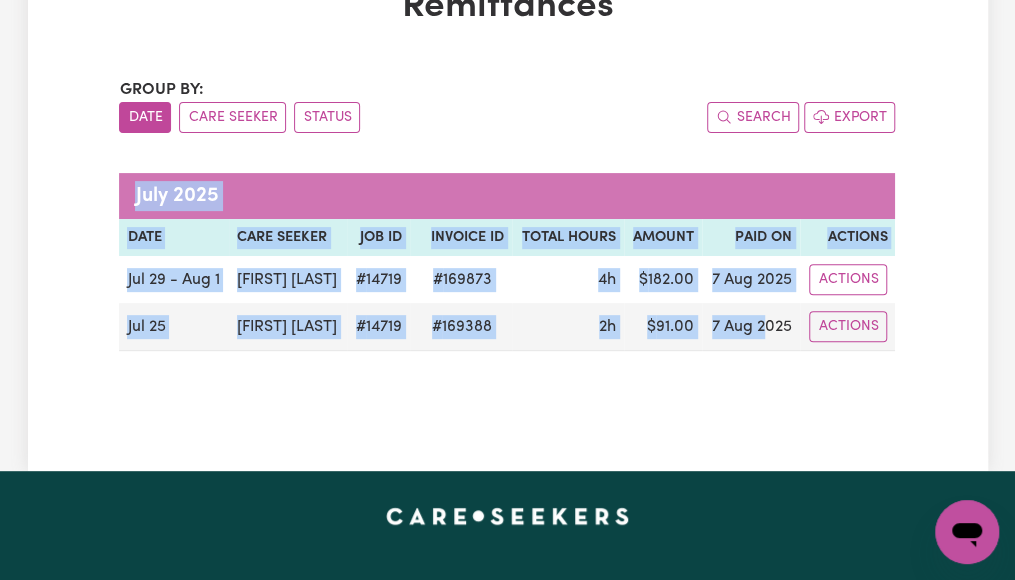 scroll, scrollTop: 160, scrollLeft: 0, axis: vertical 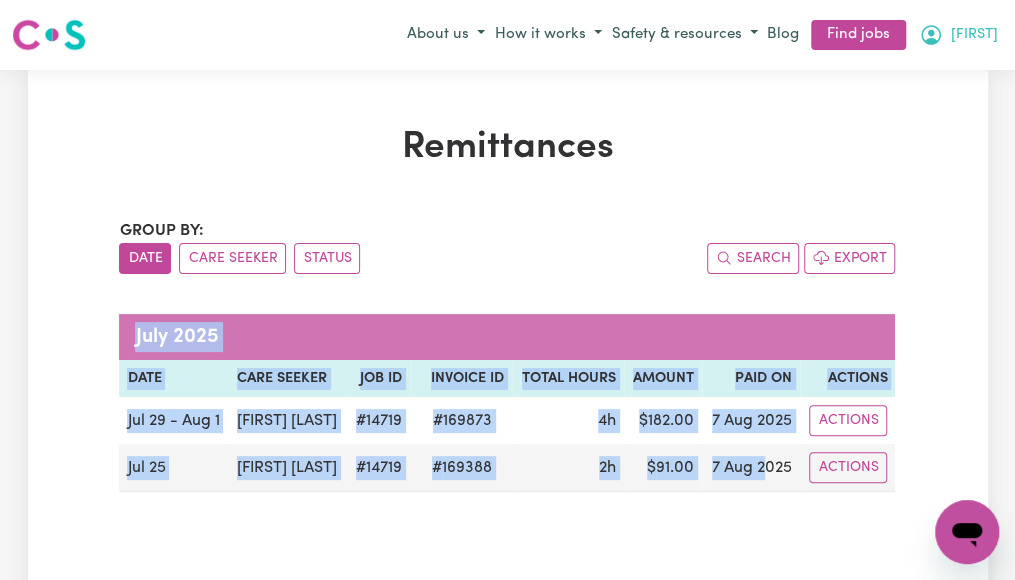click on "[FIRST]" at bounding box center (974, 35) 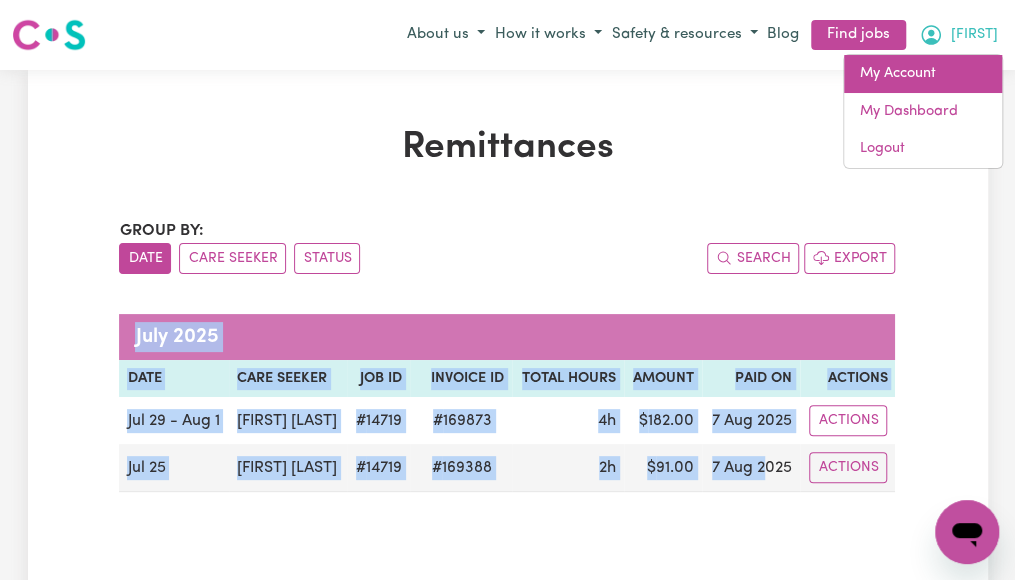 click on "My Account" at bounding box center [923, 74] 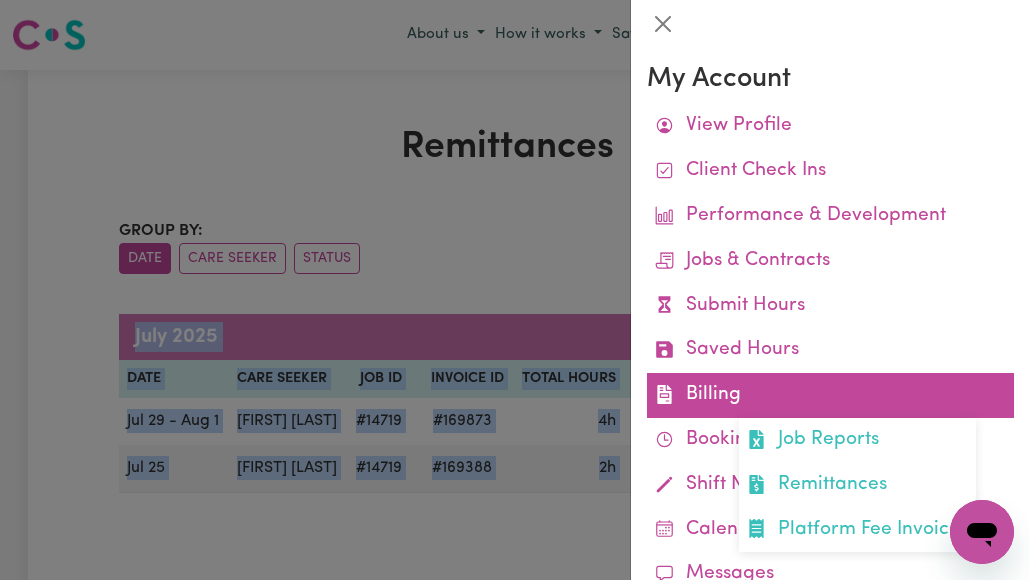 click on "Billing Job Reports Remittances Platform Fee Invoices" at bounding box center [830, 395] 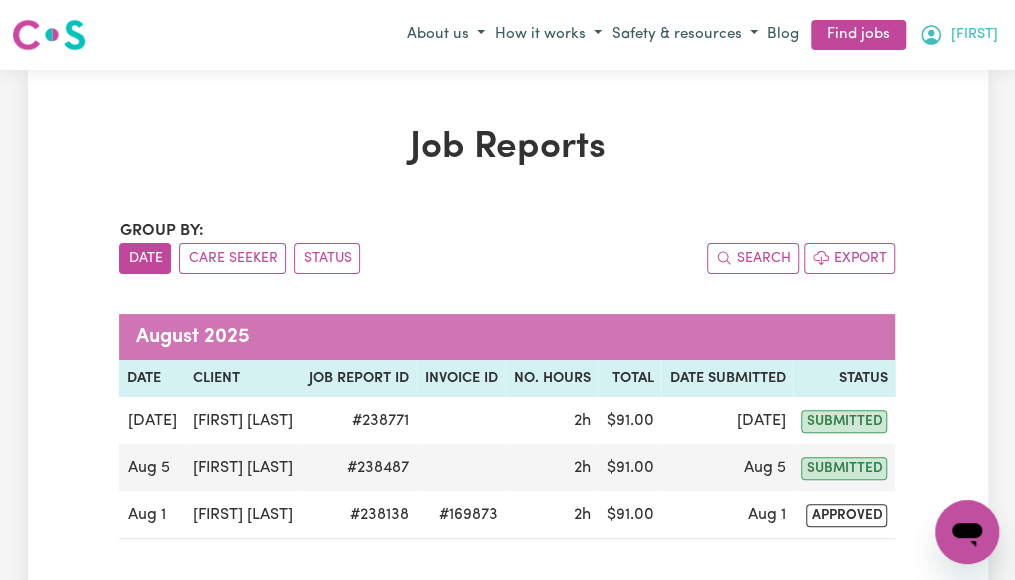 click on "[FIRST]" at bounding box center (974, 35) 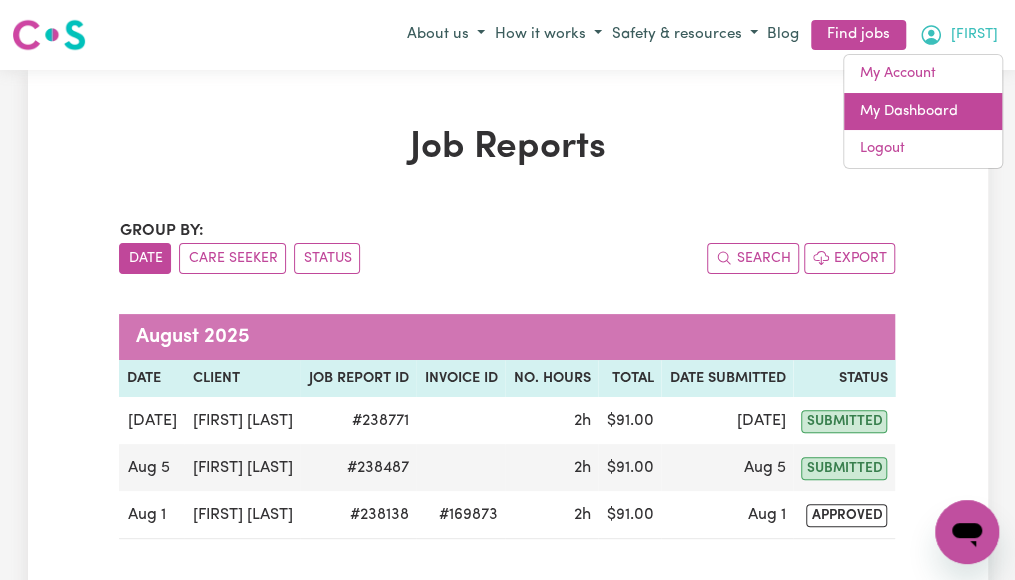 click on "My Dashboard" at bounding box center [923, 112] 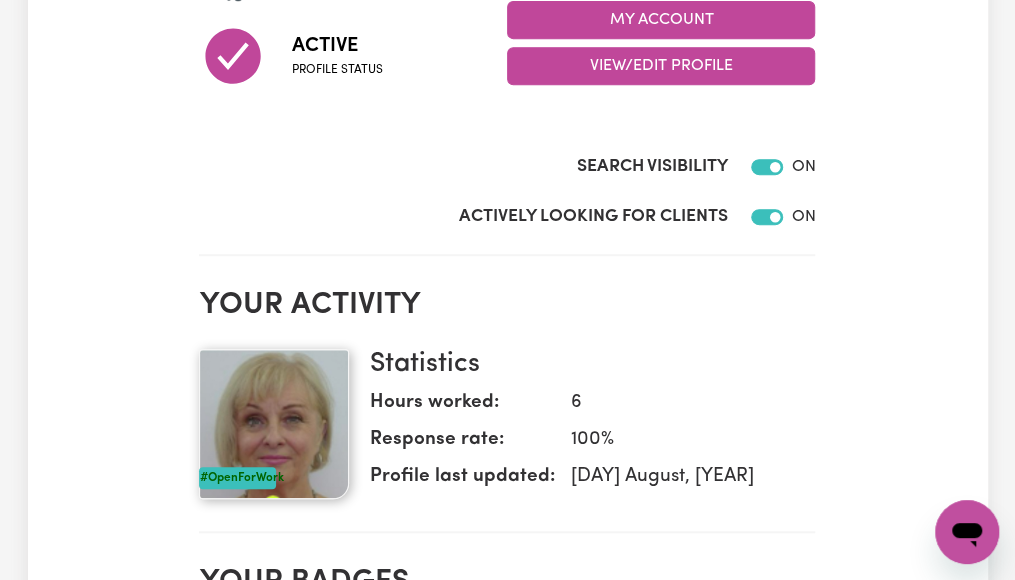 scroll, scrollTop: 360, scrollLeft: 0, axis: vertical 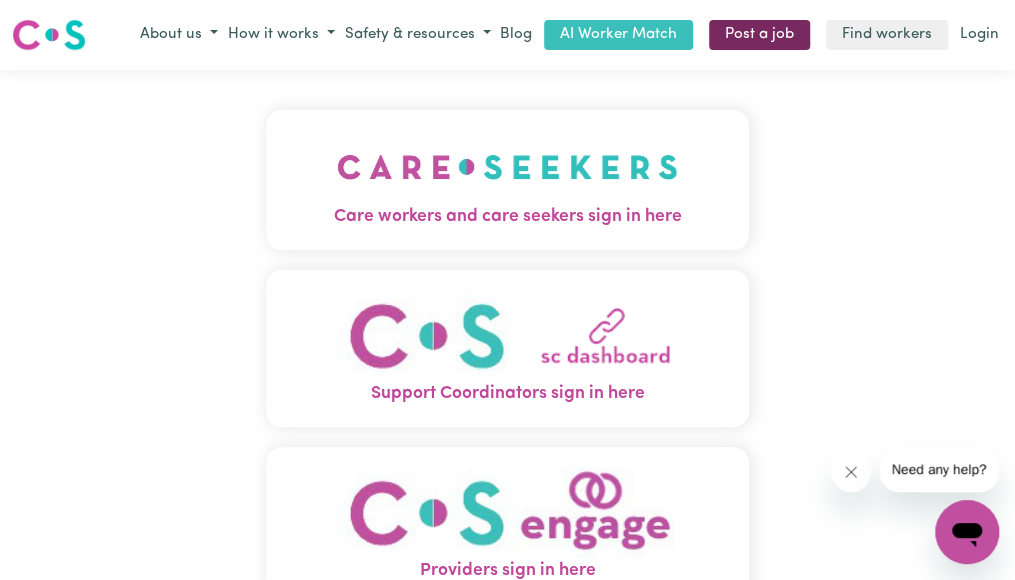 click on "Post a job" at bounding box center (759, 35) 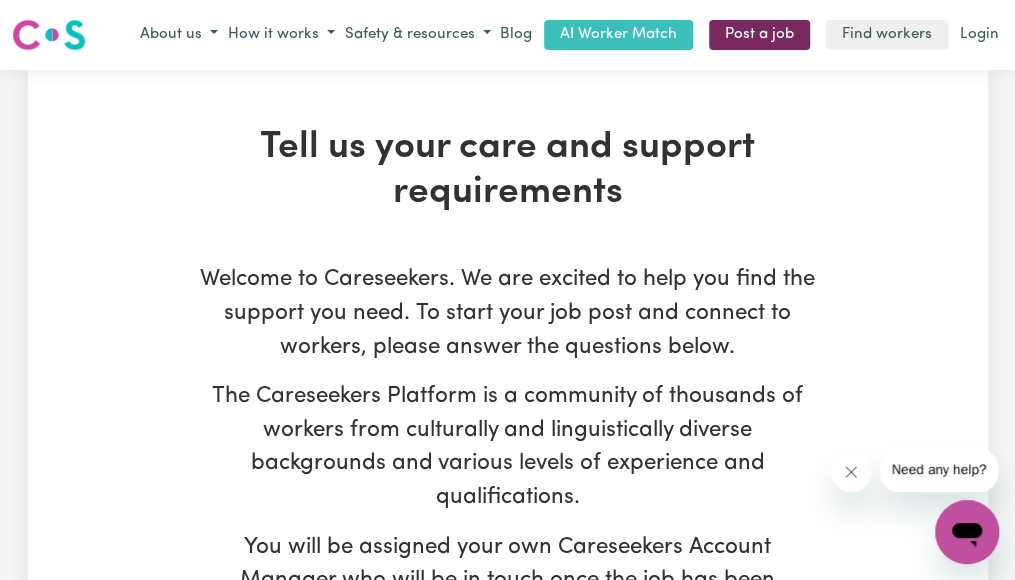 click on "Post a job" at bounding box center [759, 35] 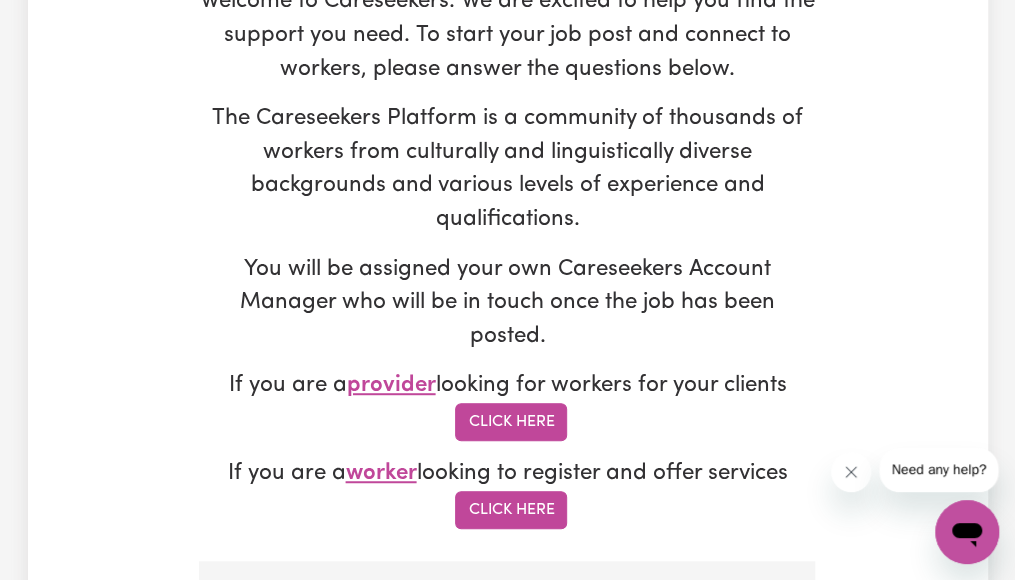 scroll, scrollTop: 280, scrollLeft: 0, axis: vertical 